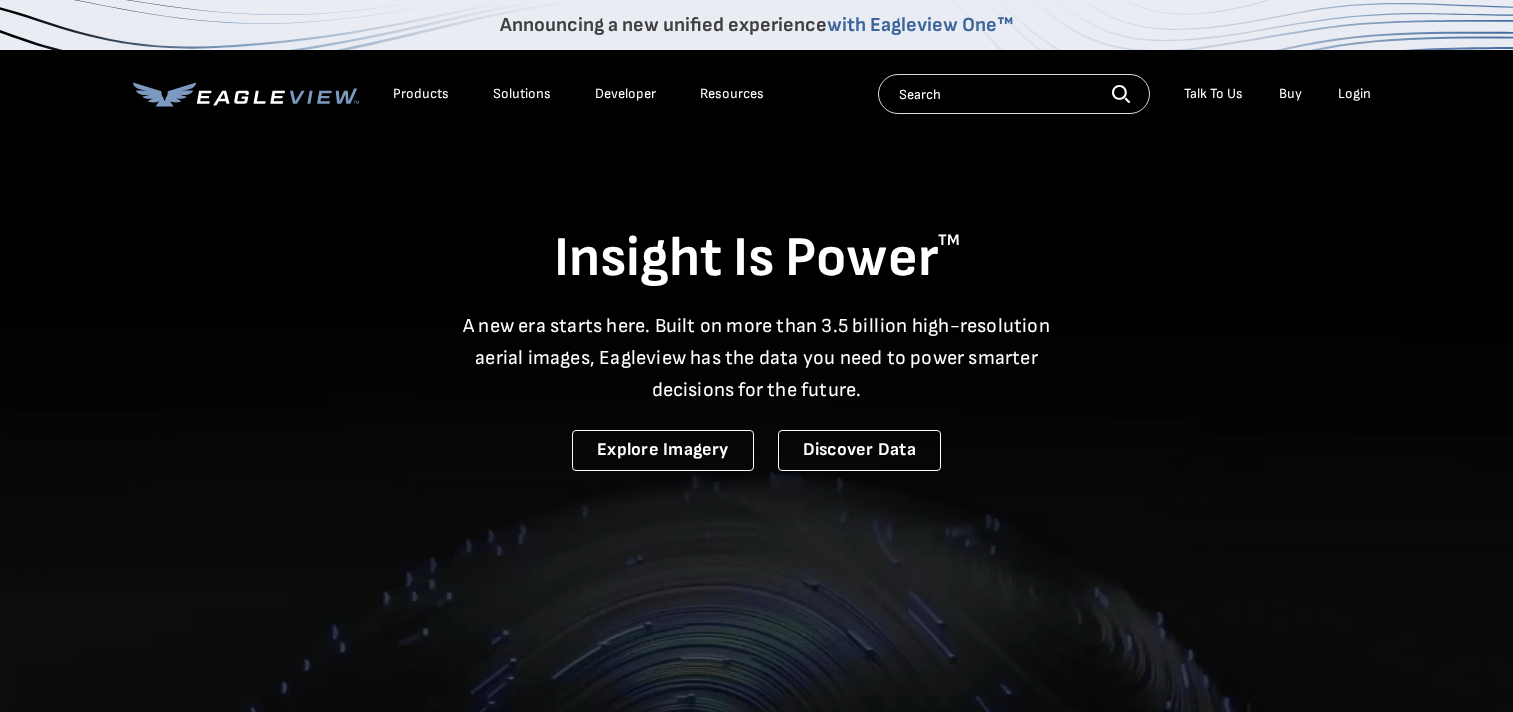 scroll, scrollTop: 0, scrollLeft: 0, axis: both 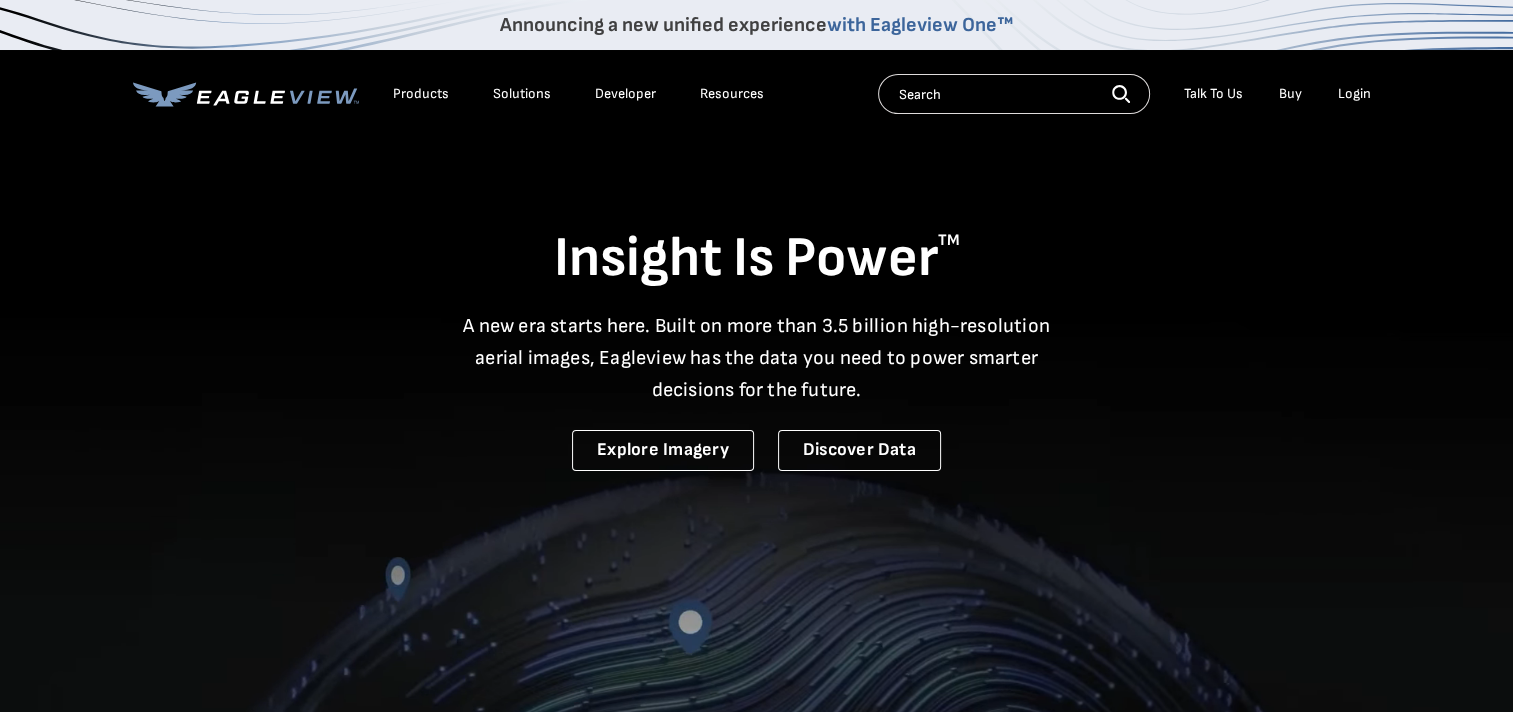 click on "Login" at bounding box center [1354, 94] 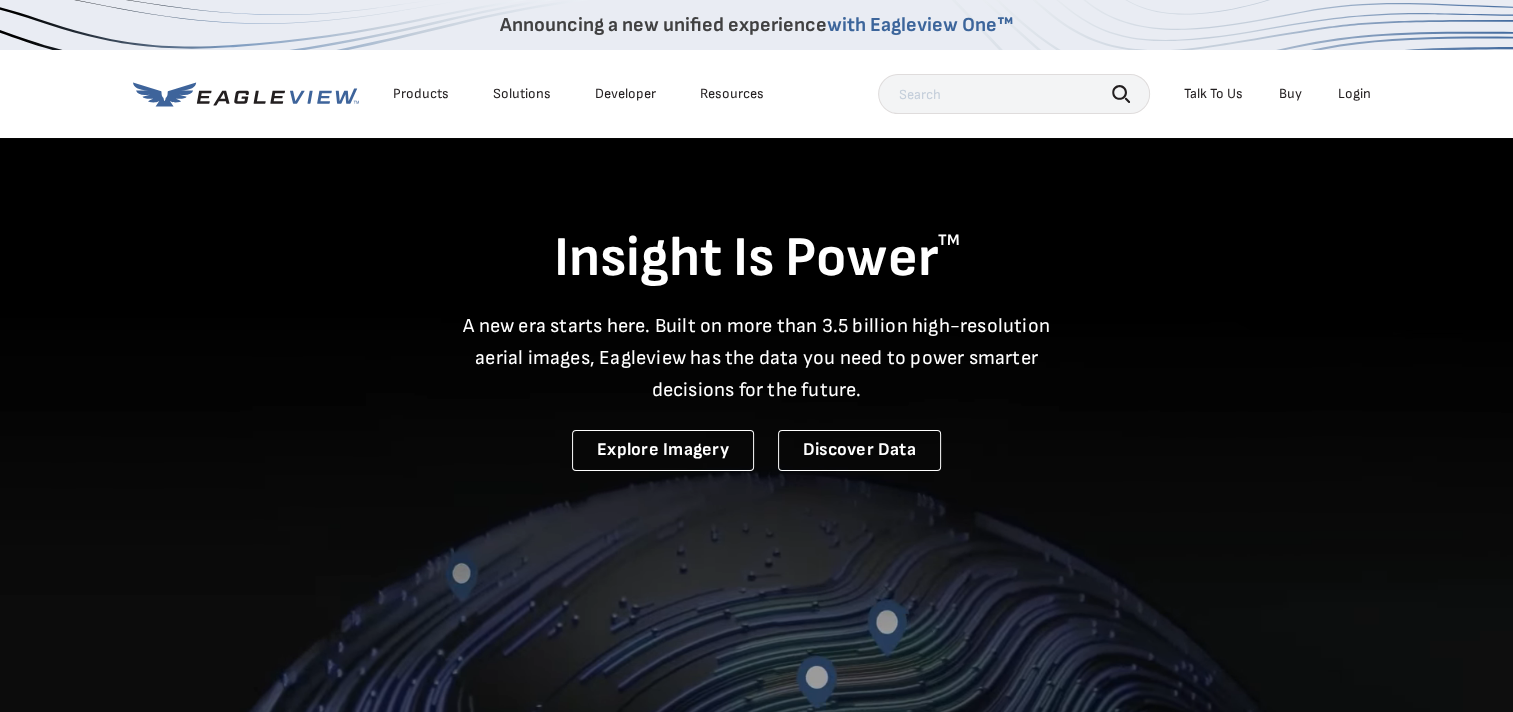 click on "Login" at bounding box center (1354, 94) 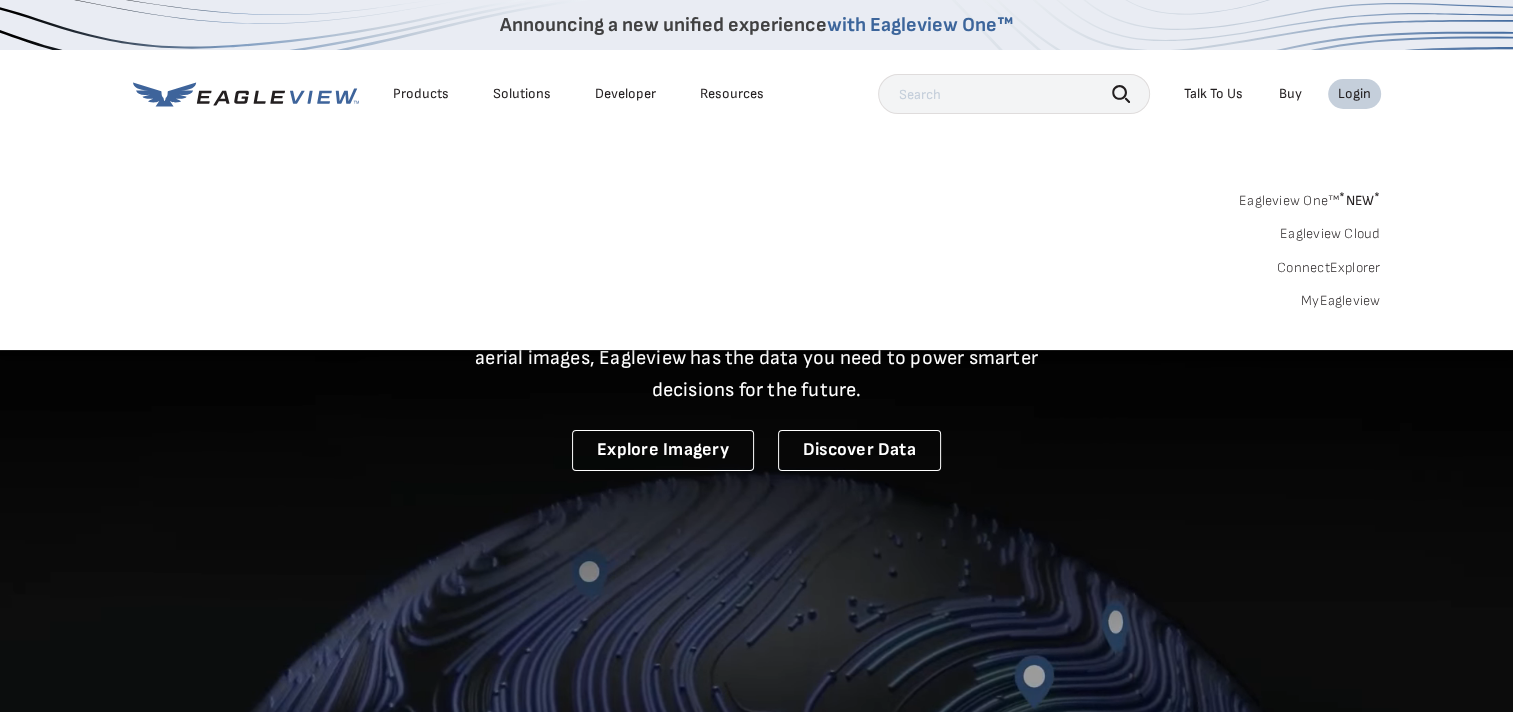 click on "MyEagleview" at bounding box center [1341, 301] 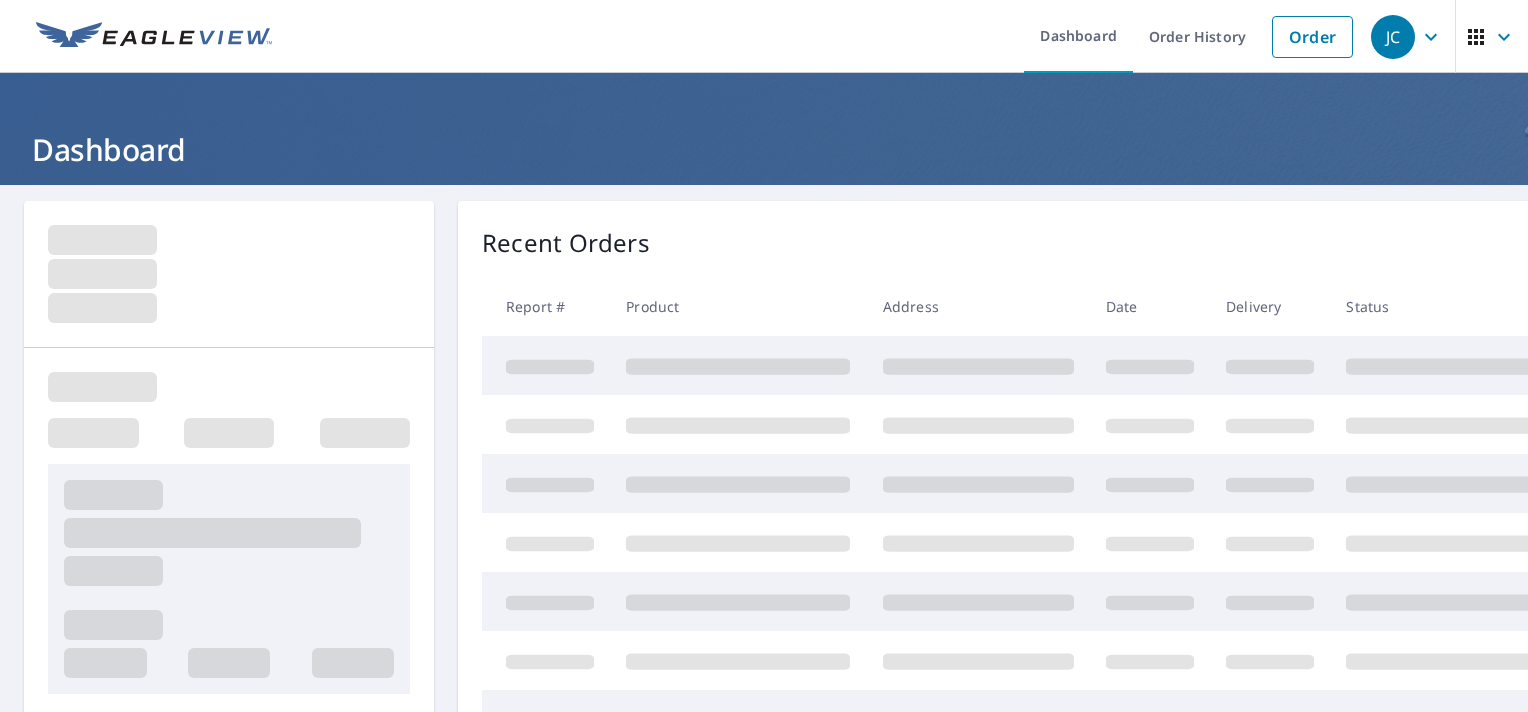scroll, scrollTop: 0, scrollLeft: 0, axis: both 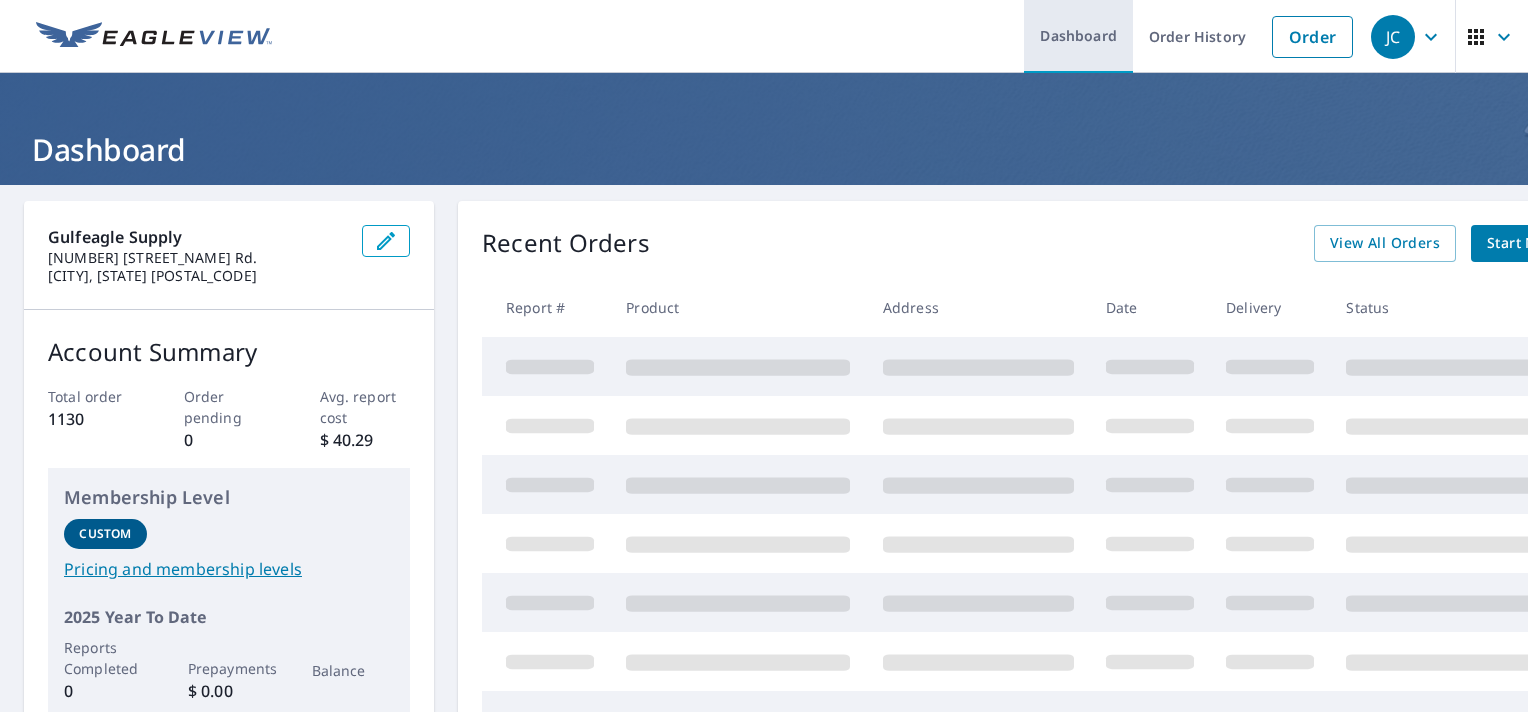 click on "Order" at bounding box center [1312, 37] 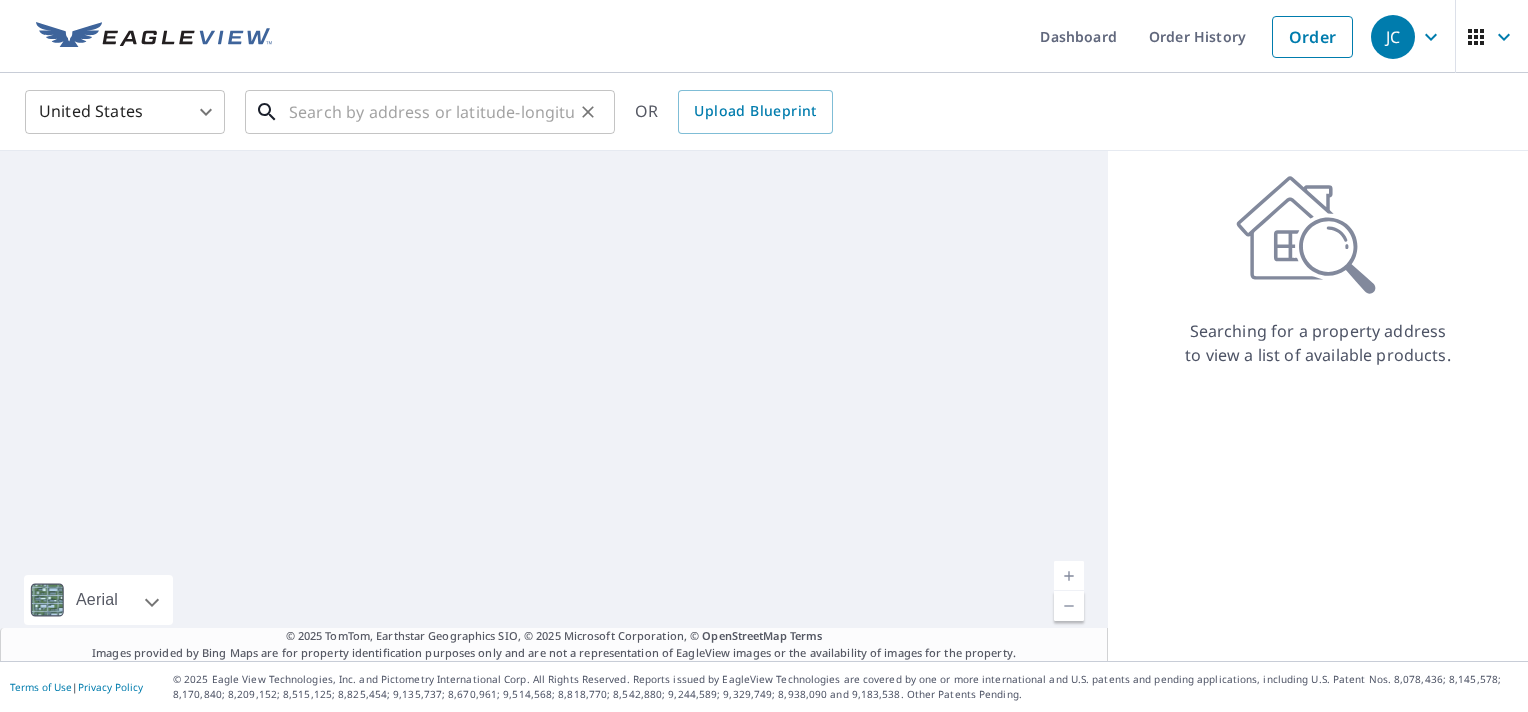 click at bounding box center [431, 112] 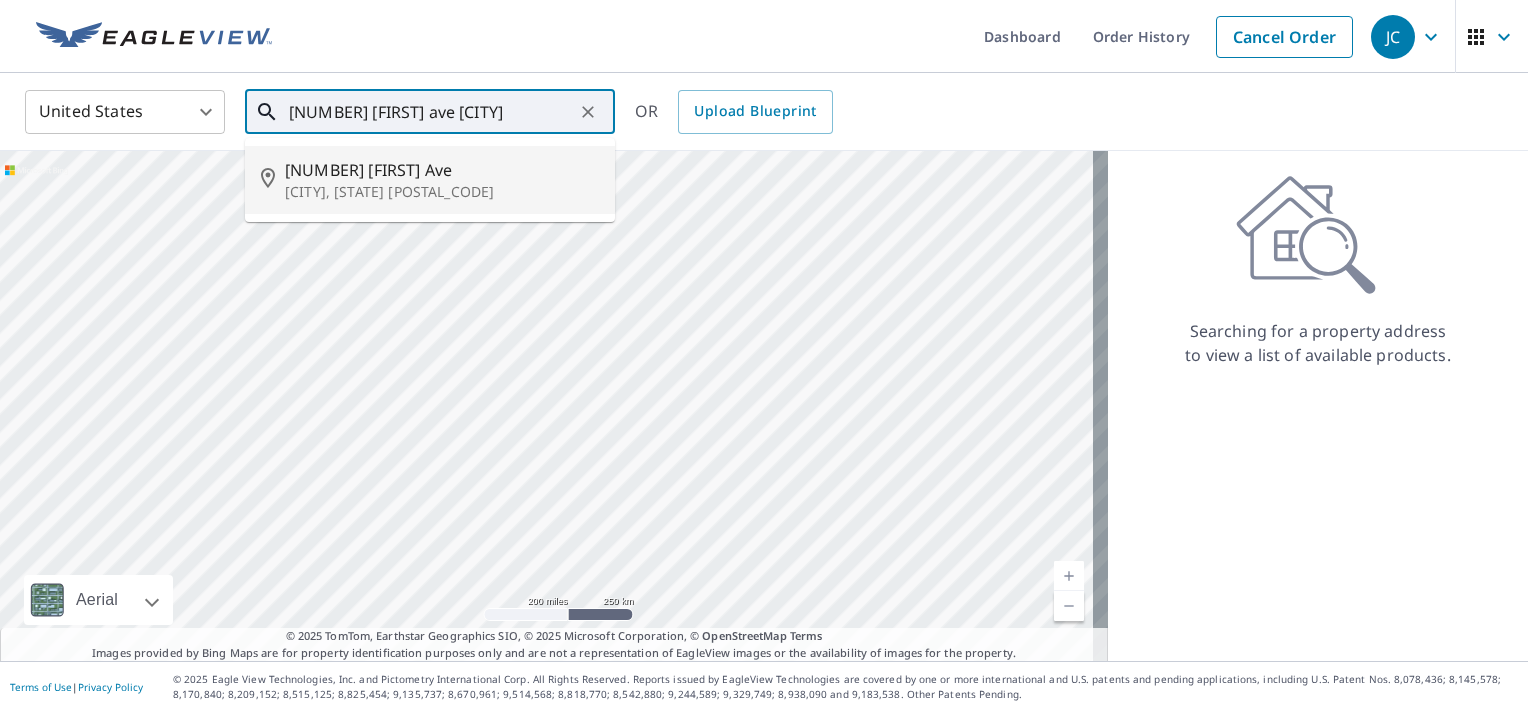click on "[NUMBER] [FIRST] Ave" at bounding box center (442, 170) 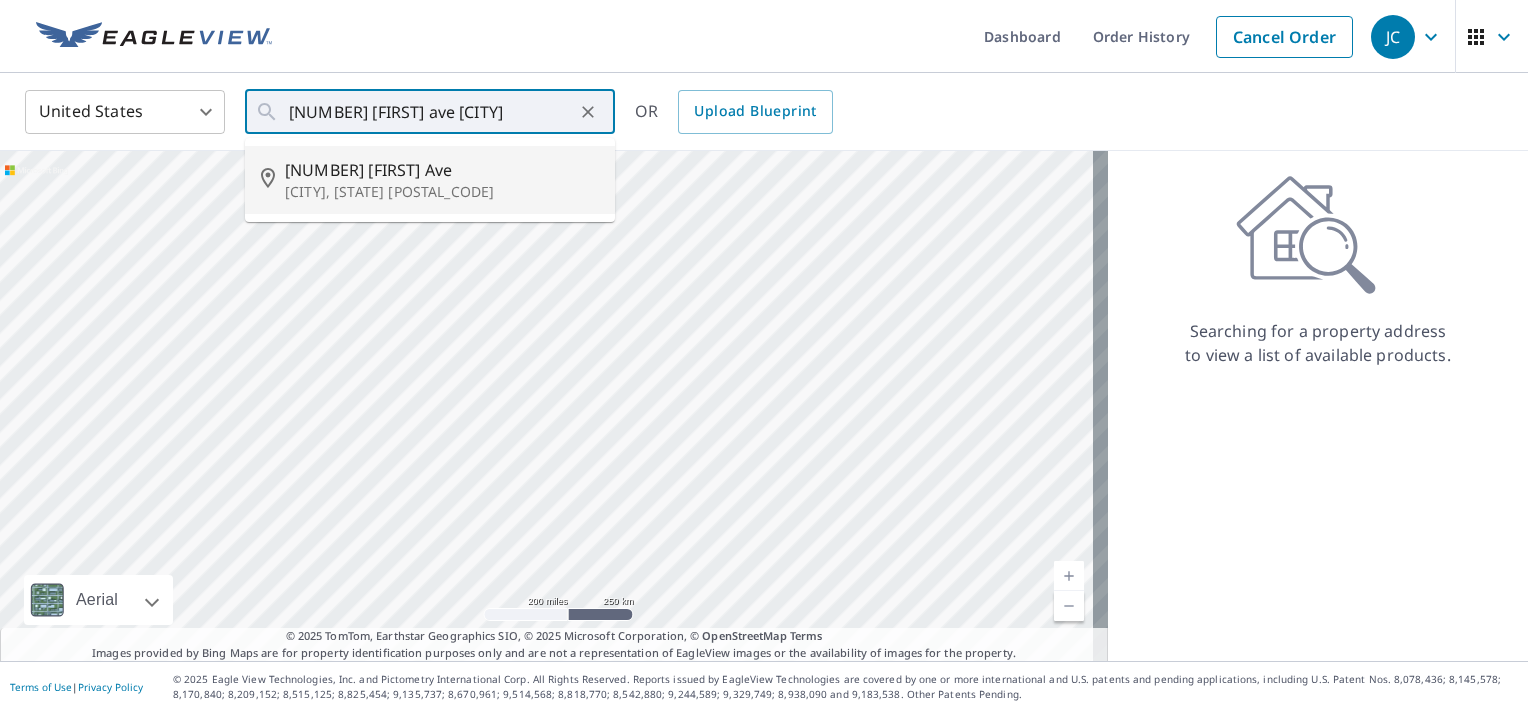 type on "[NUMBER] [FIRST] Ave [CITY], [STATE], [POSTAL_CODE]" 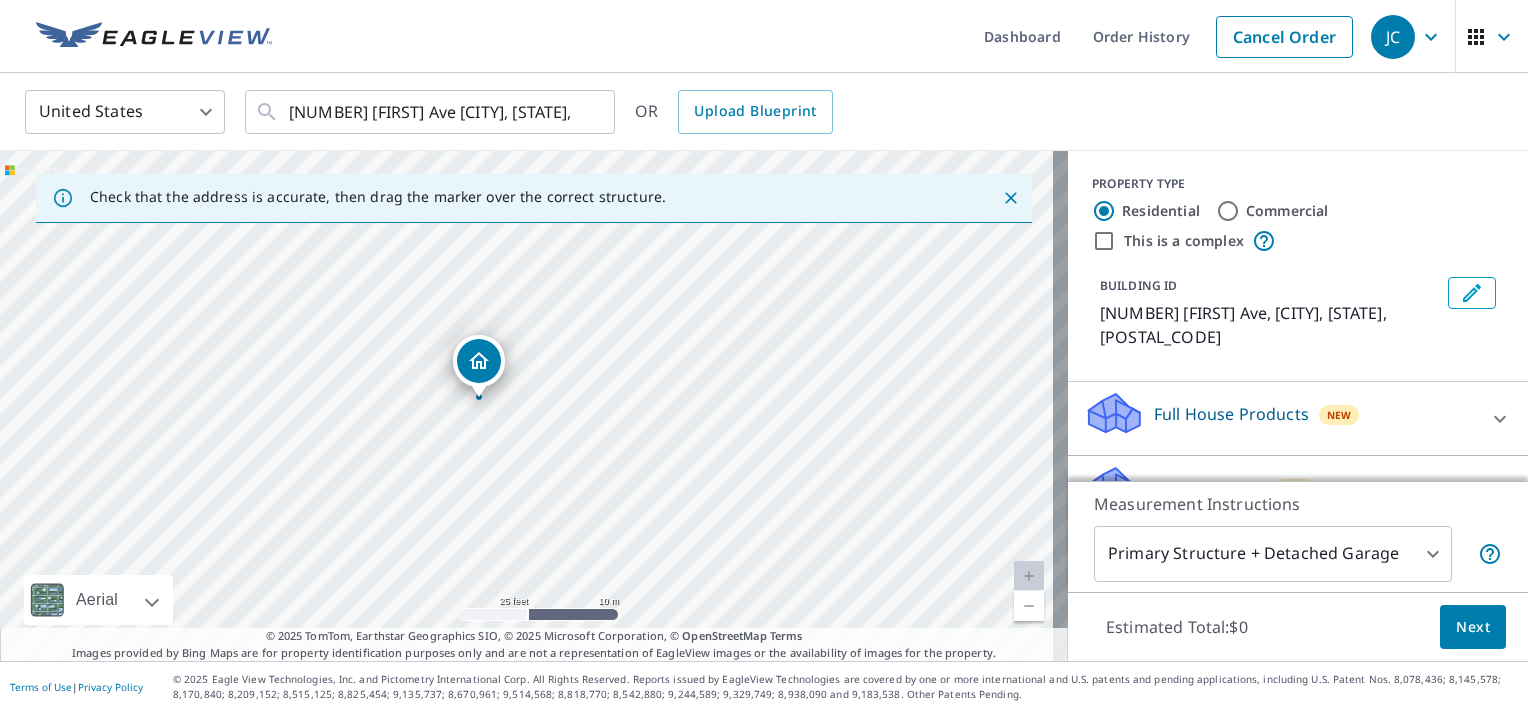 click on "[NUMBER] [FIRST] Ave [CITY], [STATE], [POSTAL_CODE]" at bounding box center (534, 406) 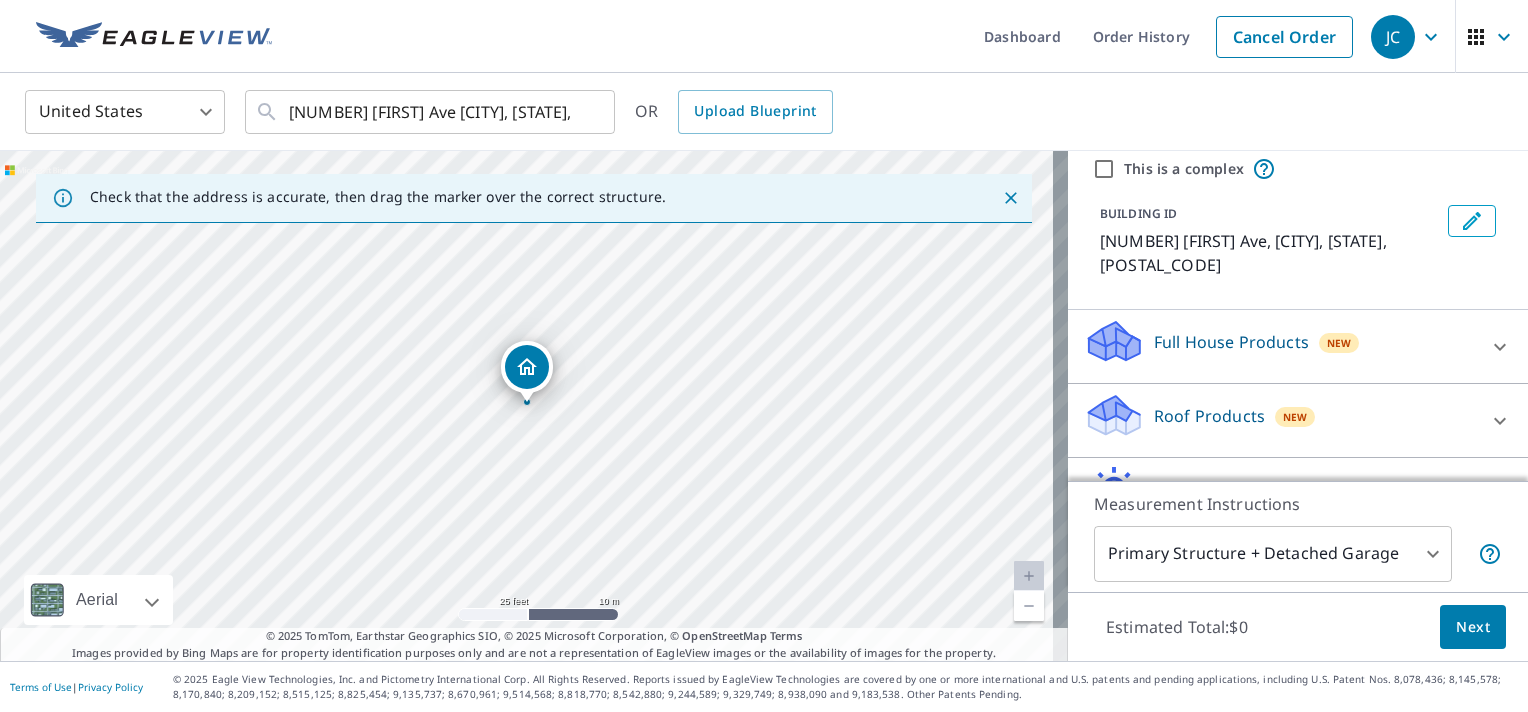 scroll, scrollTop: 172, scrollLeft: 0, axis: vertical 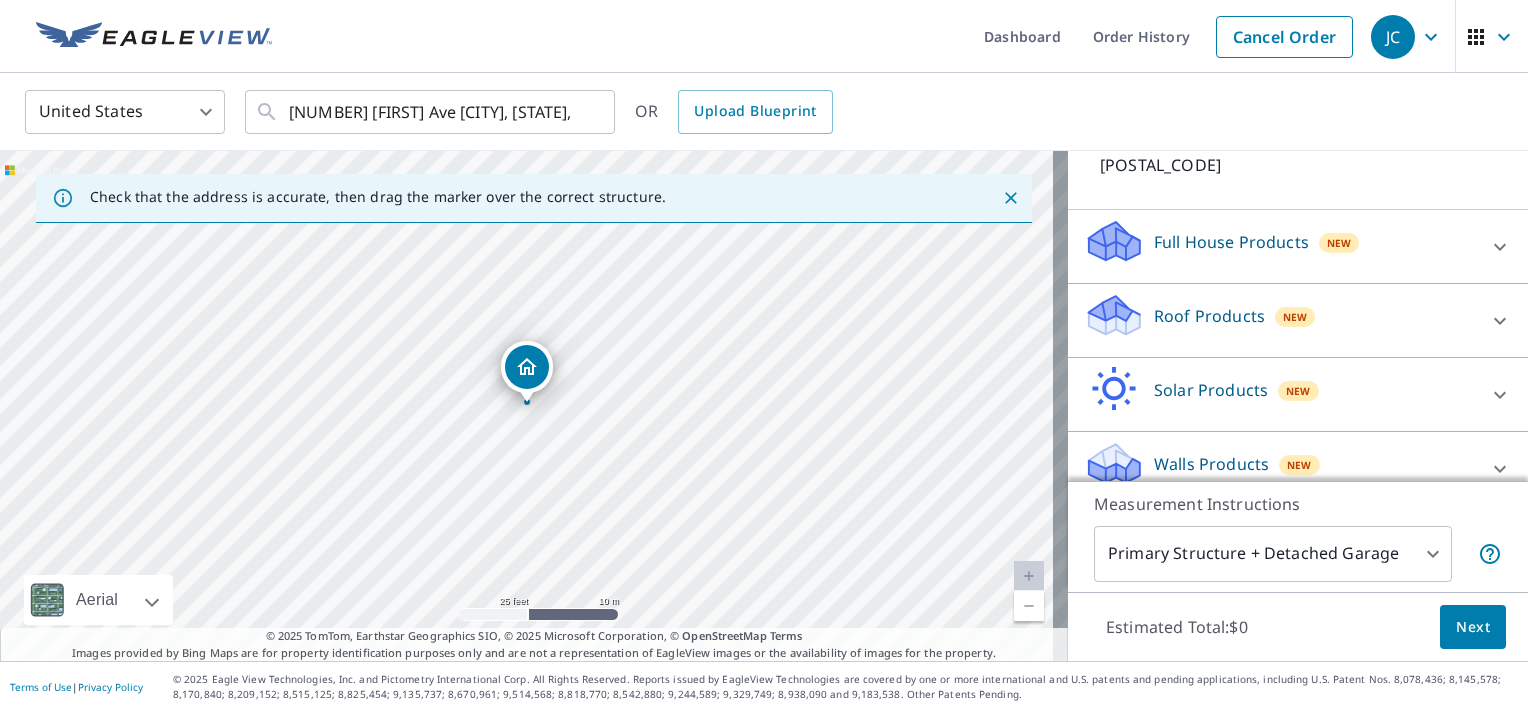click 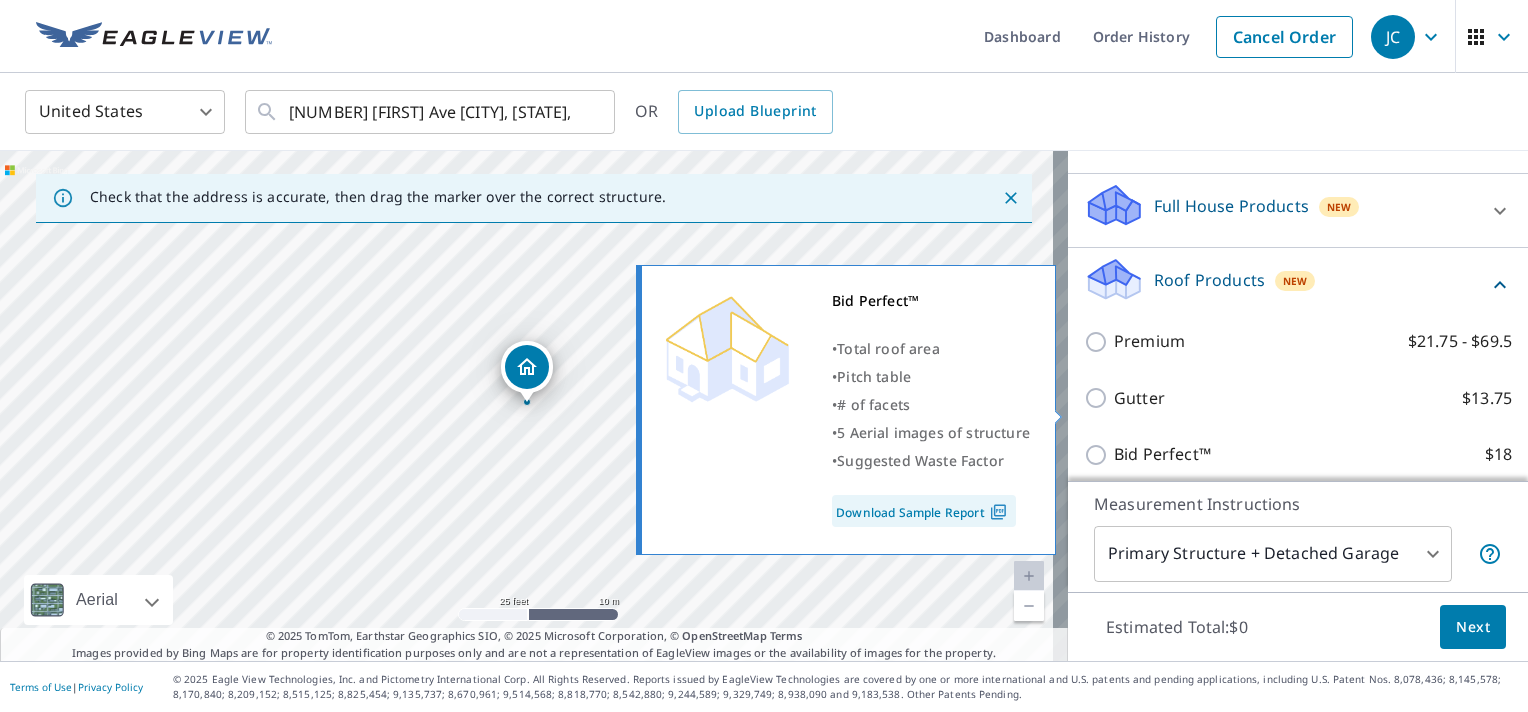 scroll, scrollTop: 240, scrollLeft: 0, axis: vertical 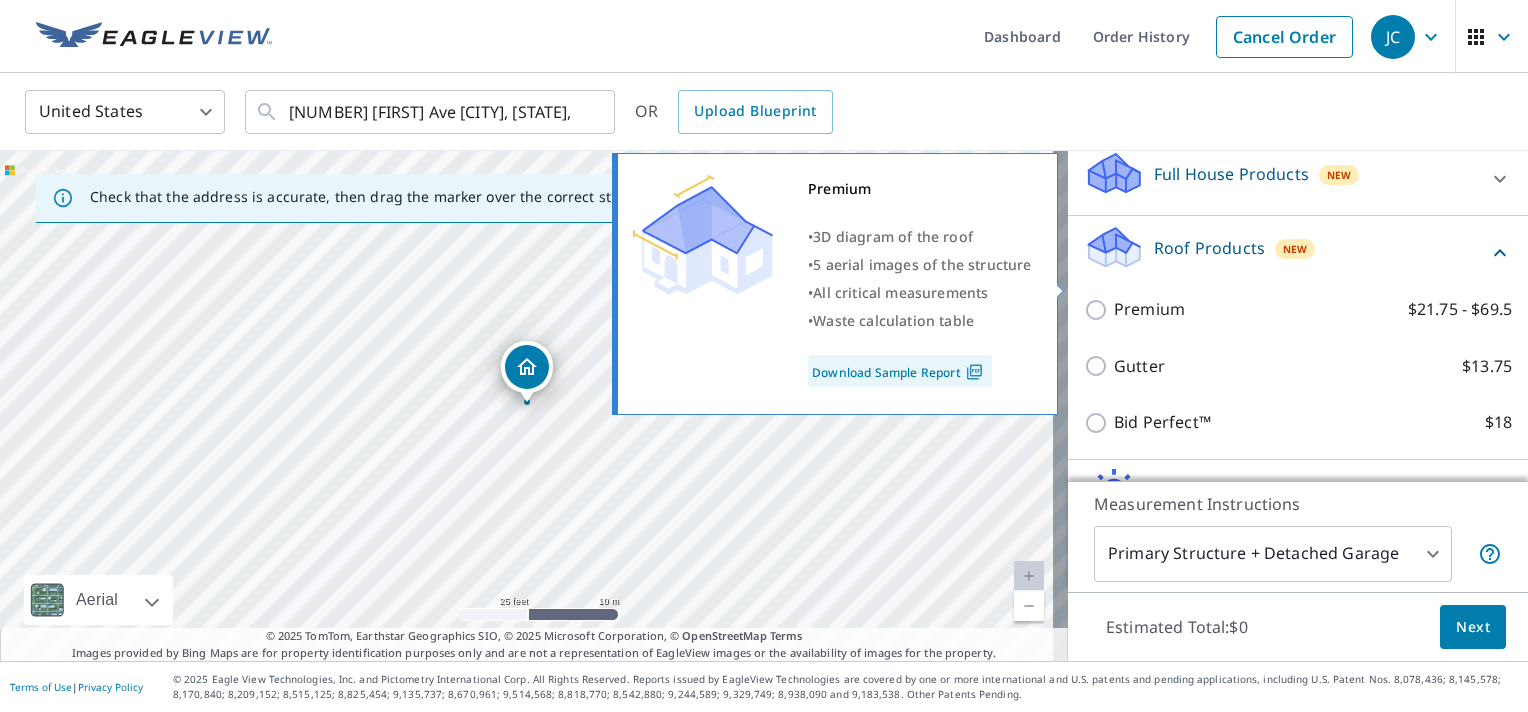 click on "Premium $21.75 - $69.5" at bounding box center (1099, 310) 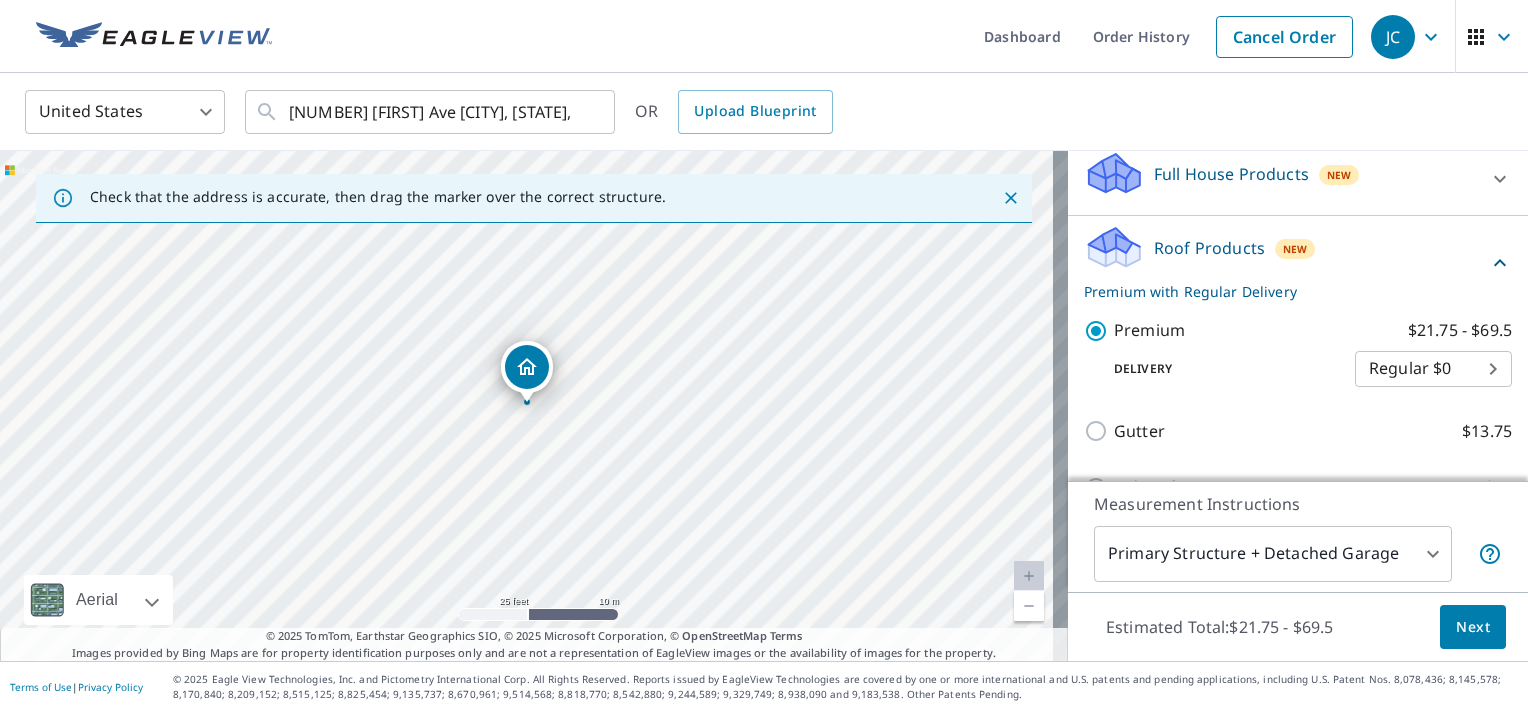 click on "Next" at bounding box center (1473, 627) 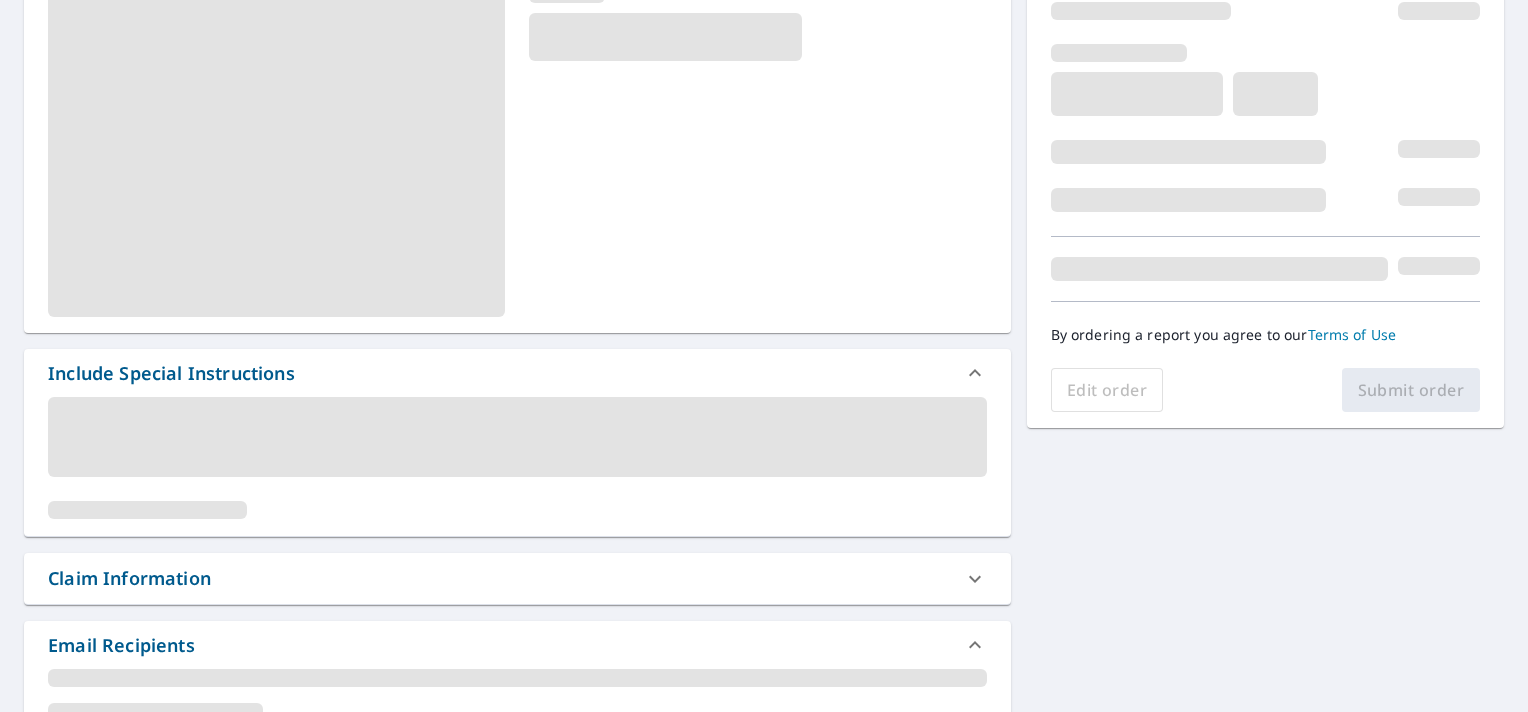 scroll, scrollTop: 0, scrollLeft: 0, axis: both 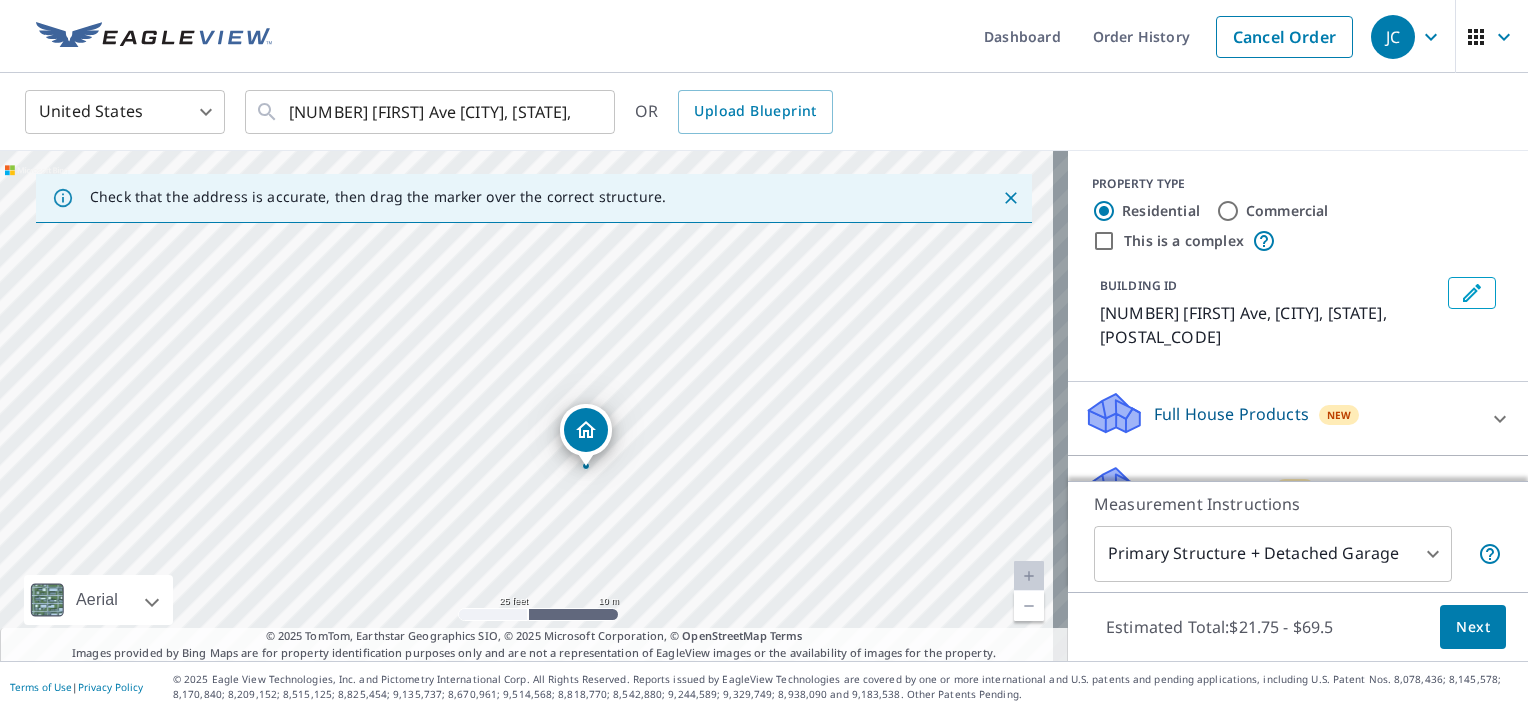click on "[NUMBER] [FIRST] Ave [CITY], [STATE], [POSTAL_CODE]" at bounding box center (534, 406) 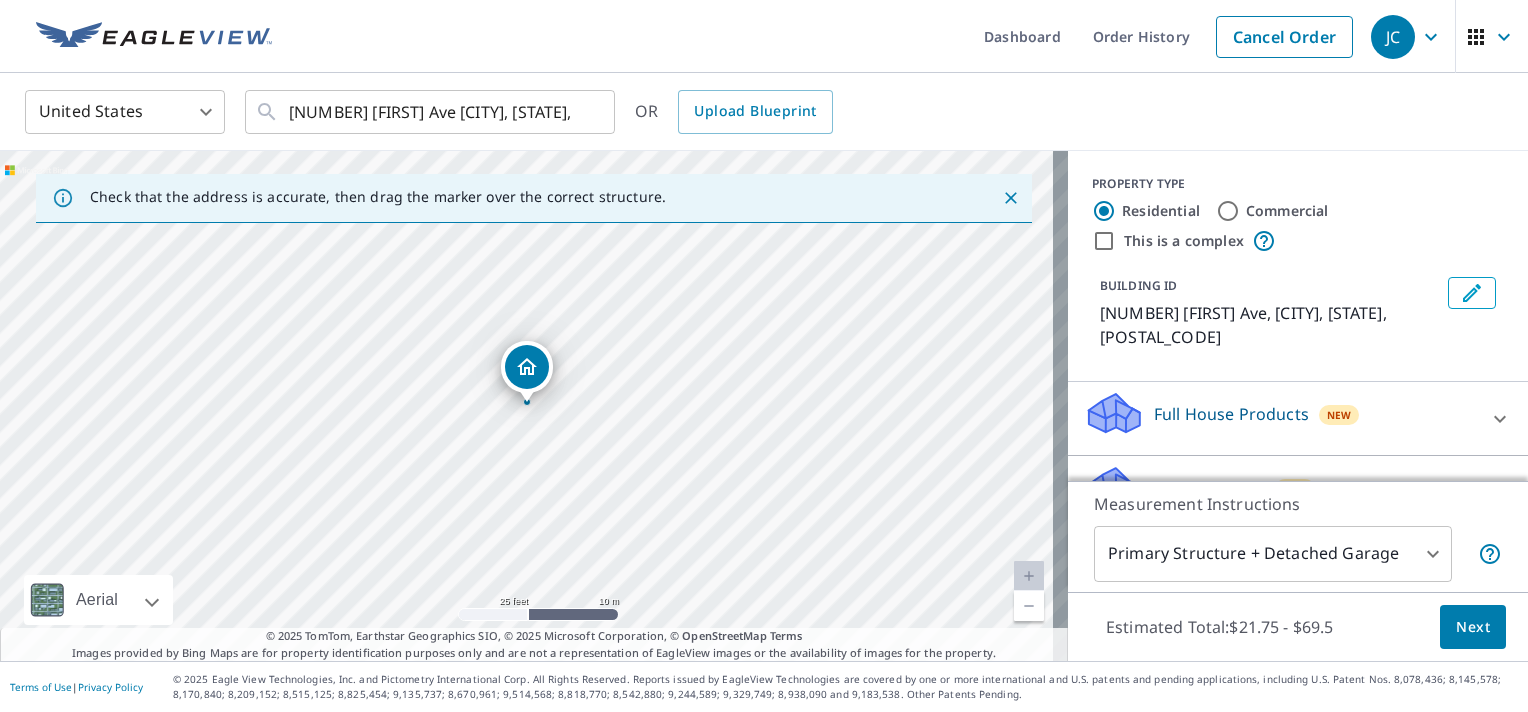 scroll, scrollTop: 192, scrollLeft: 0, axis: vertical 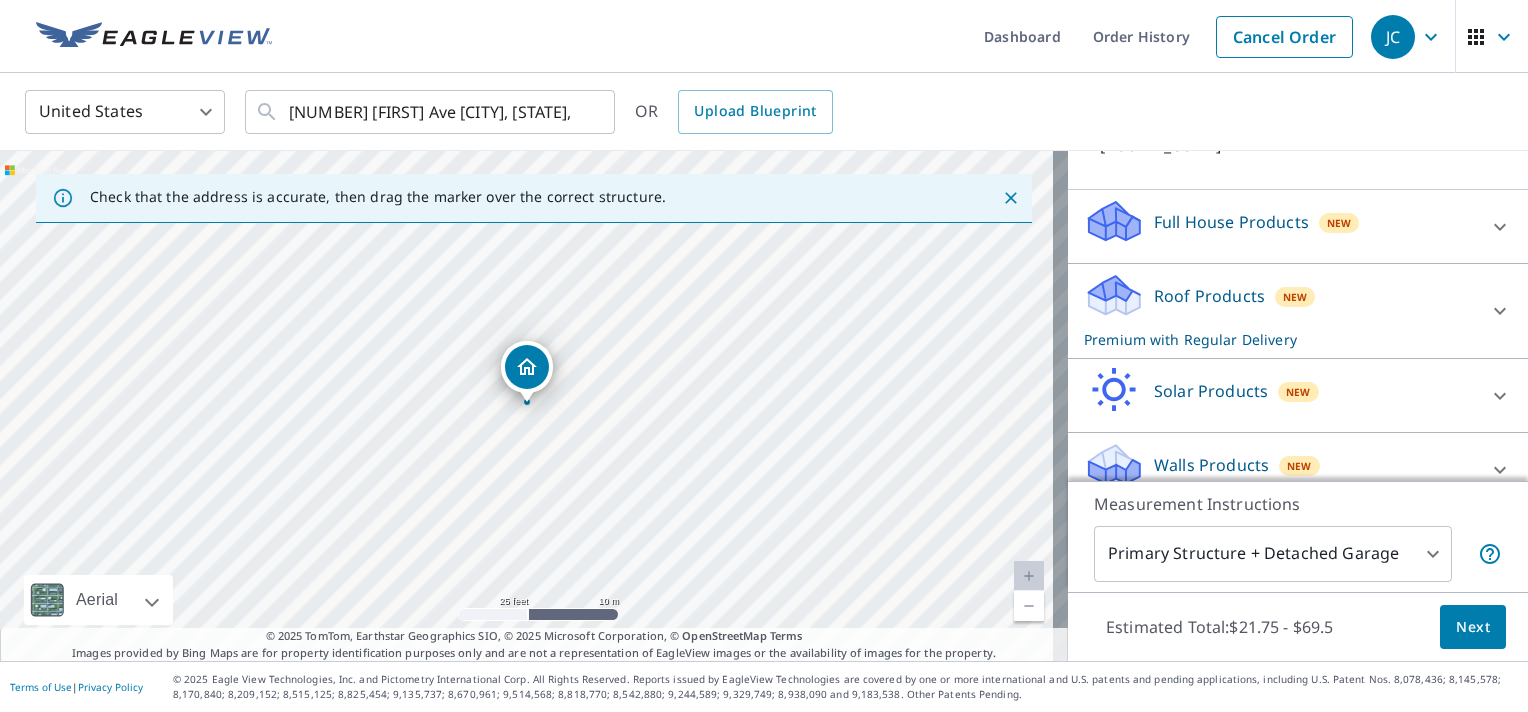 click 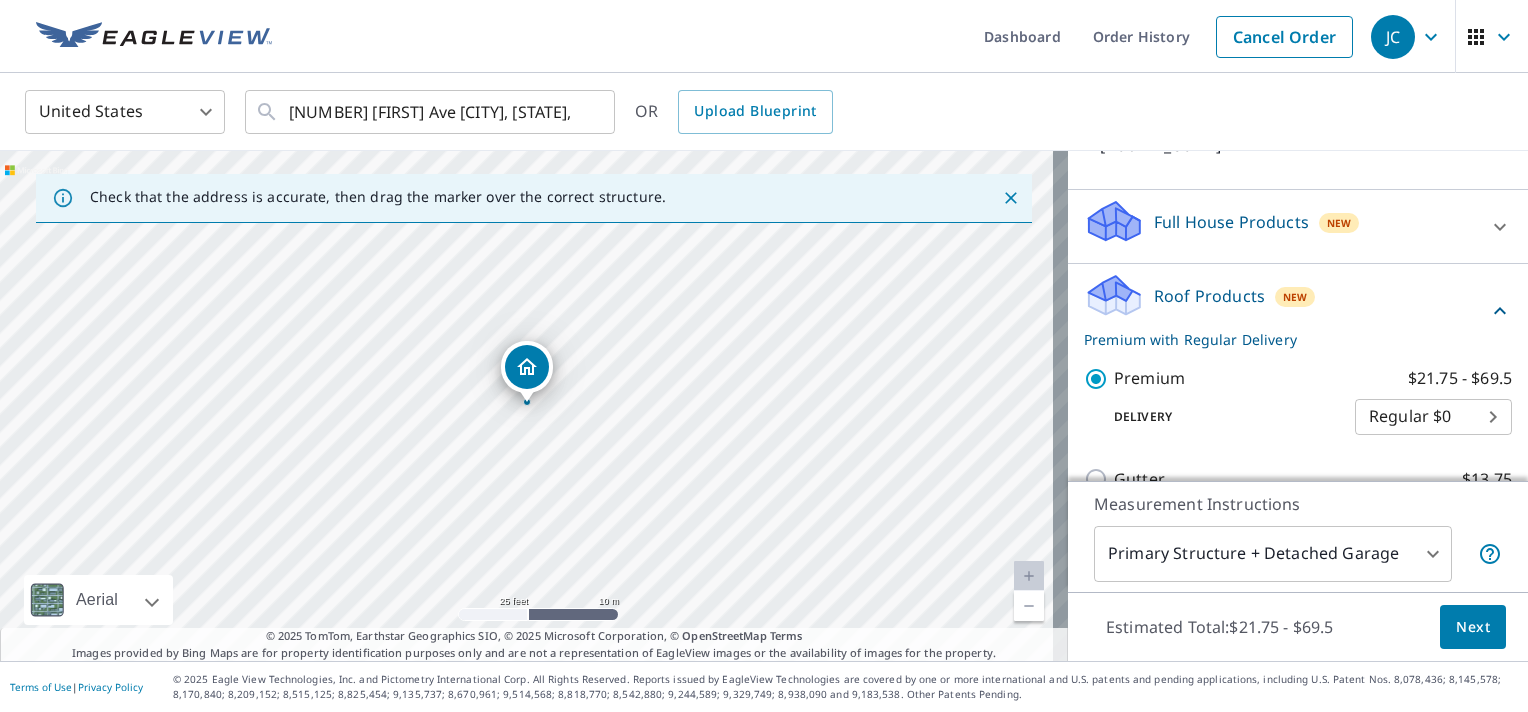 click on "Next" at bounding box center (1473, 627) 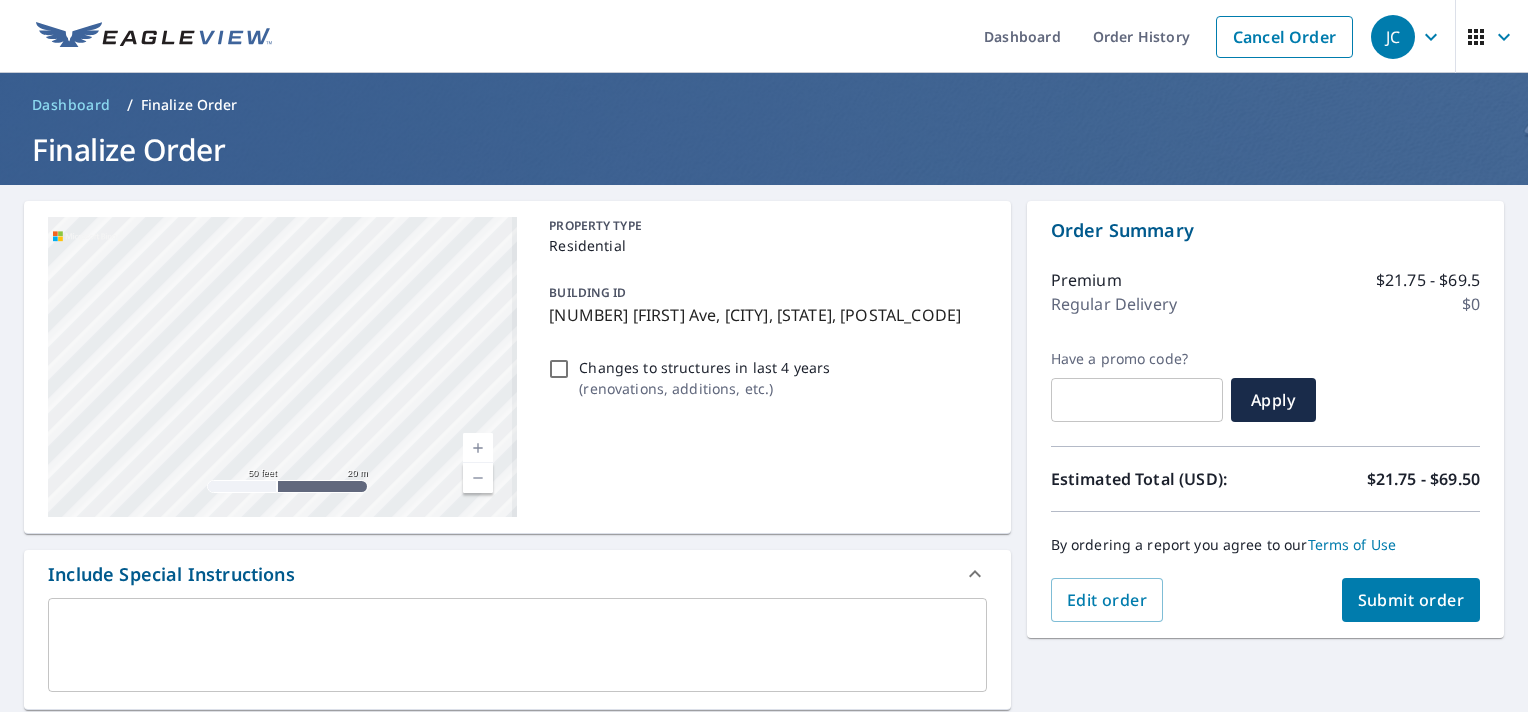 click on "[NUMBER] [FIRST] Ave [CITY], [STATE], [POSTAL_CODE]" at bounding box center (282, 367) 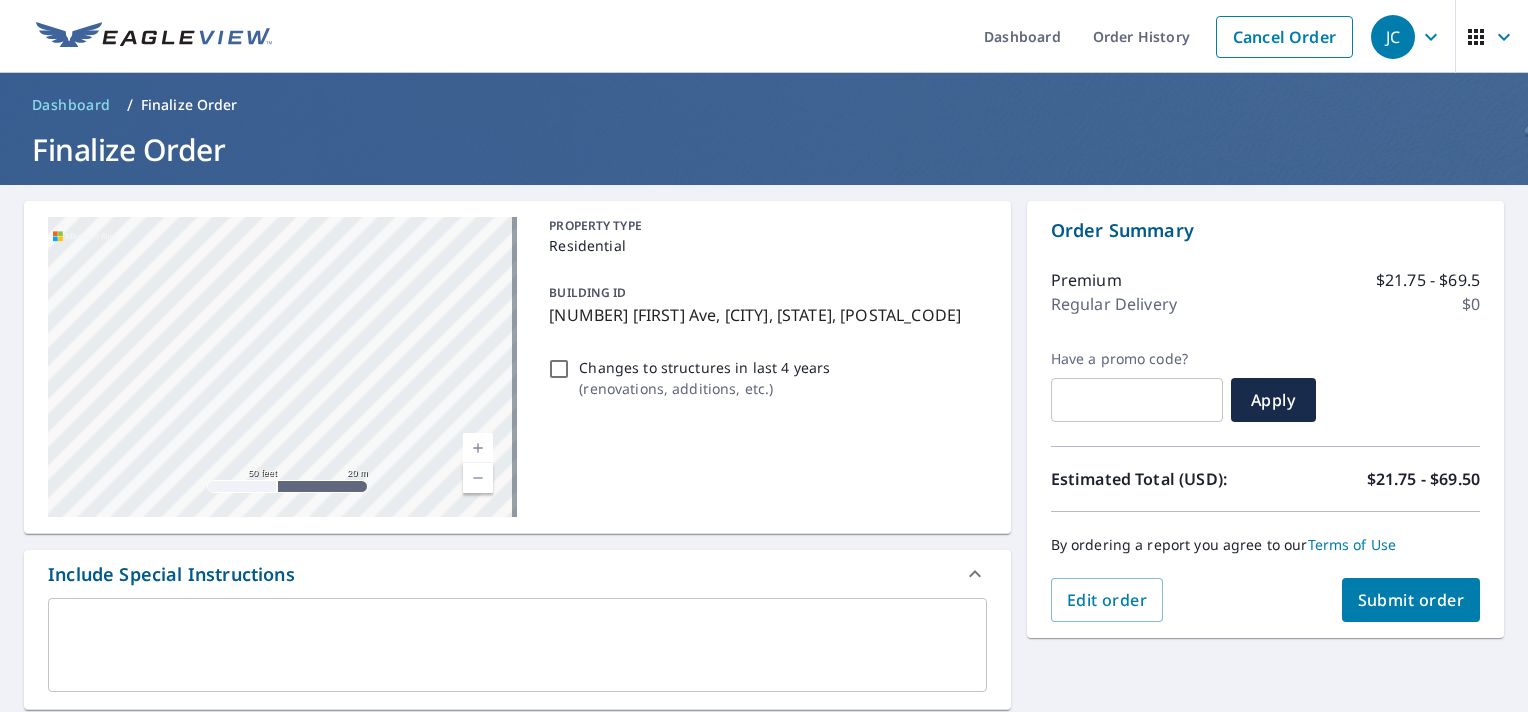 click on "[NUMBER] [FIRST] Ave [CITY], [STATE], [POSTAL_CODE]" at bounding box center (282, 367) 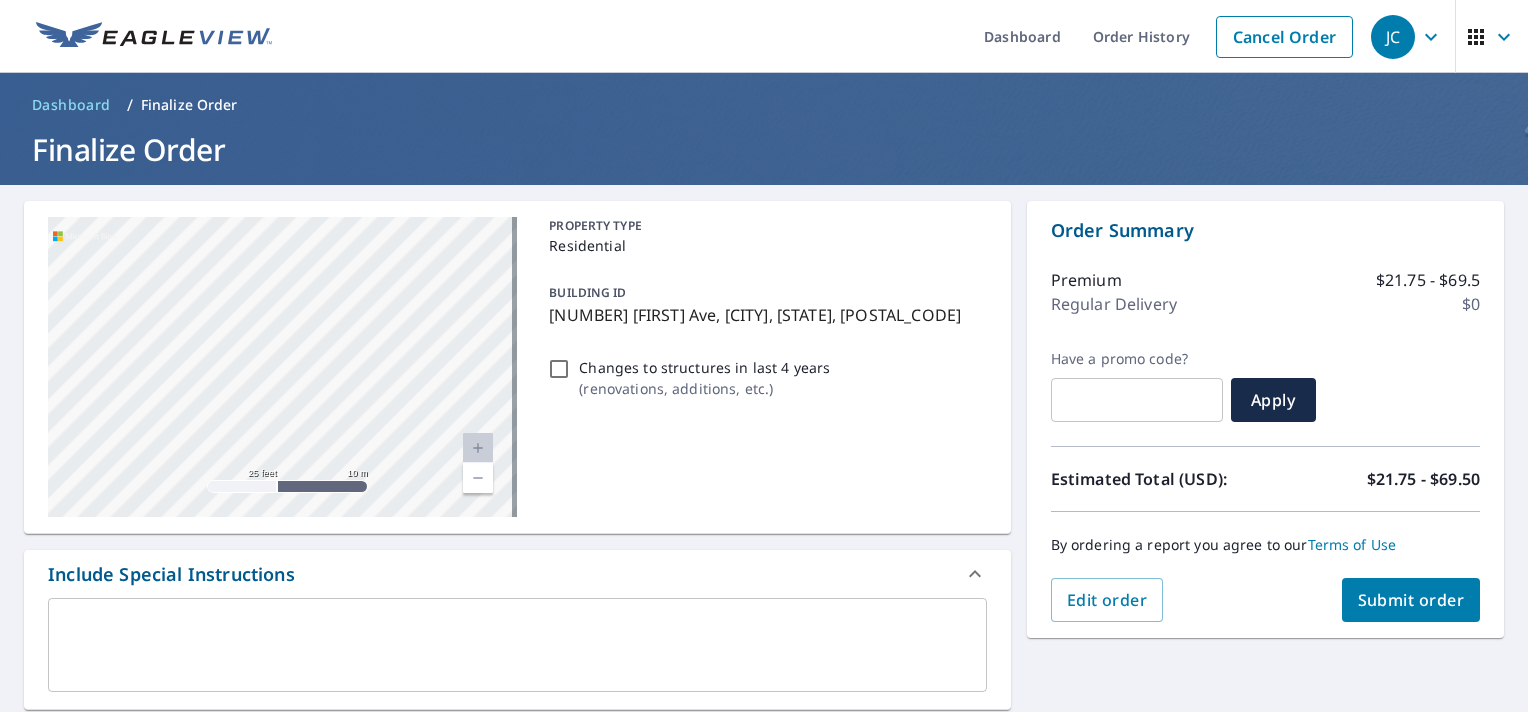 click on "[NUMBER] [FIRST] Ave [CITY], [STATE], [POSTAL_CODE]" at bounding box center (282, 367) 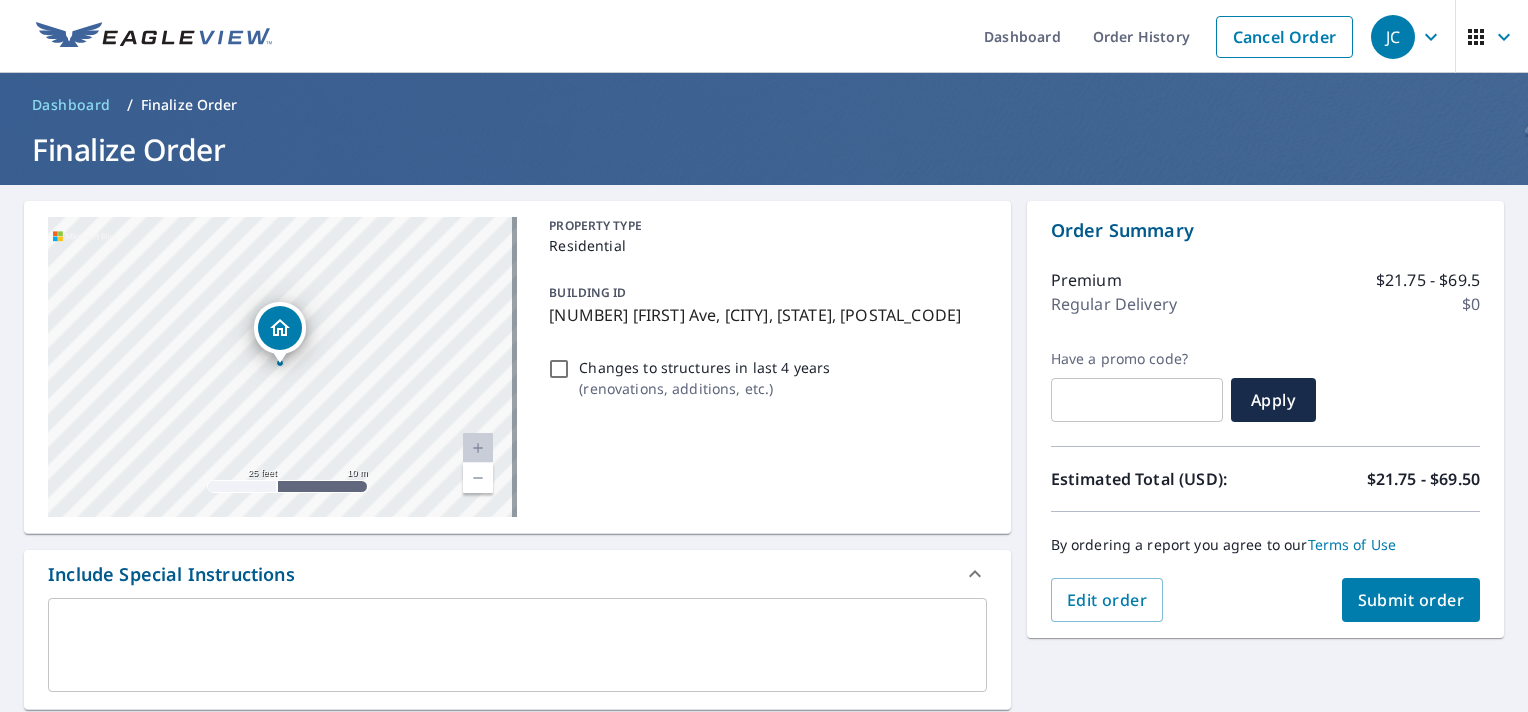 click at bounding box center (280, 328) 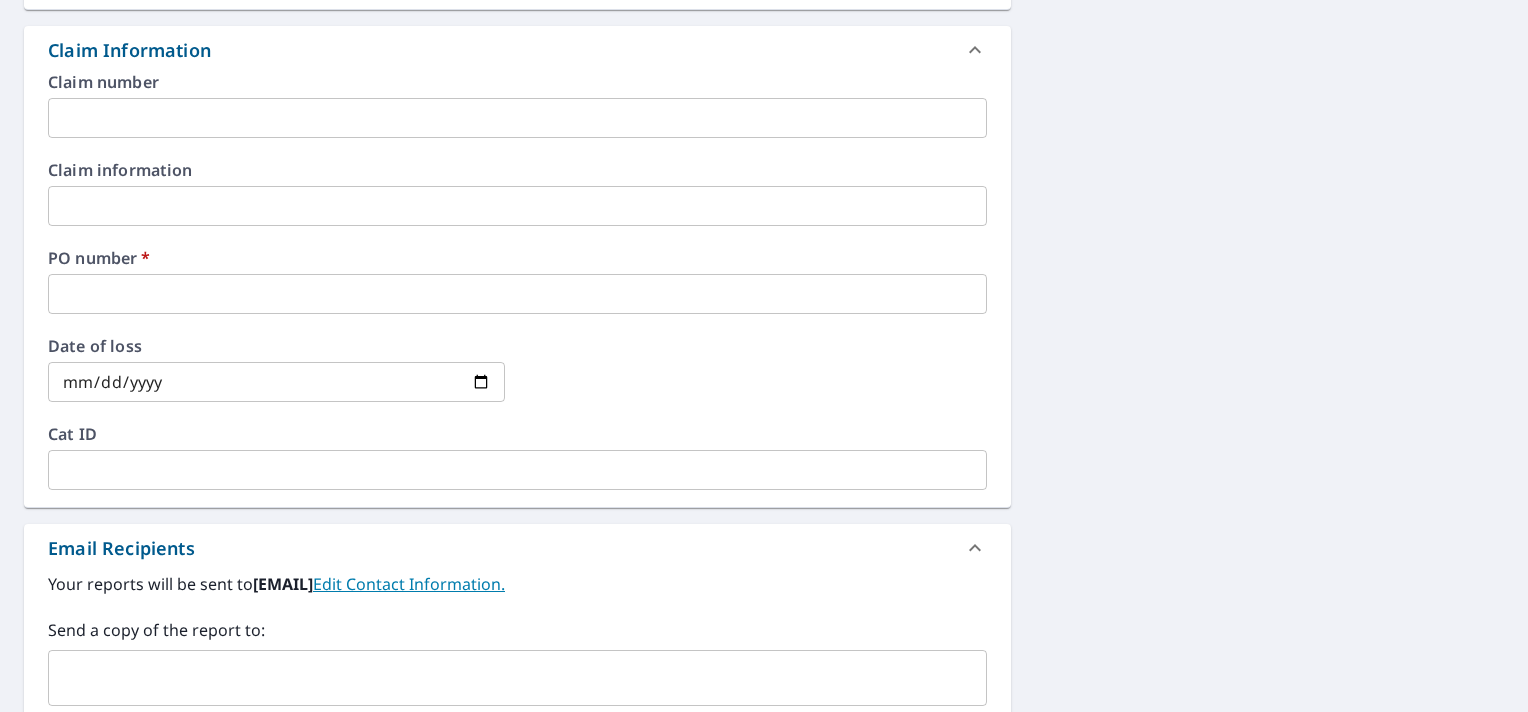 scroll, scrollTop: 989, scrollLeft: 0, axis: vertical 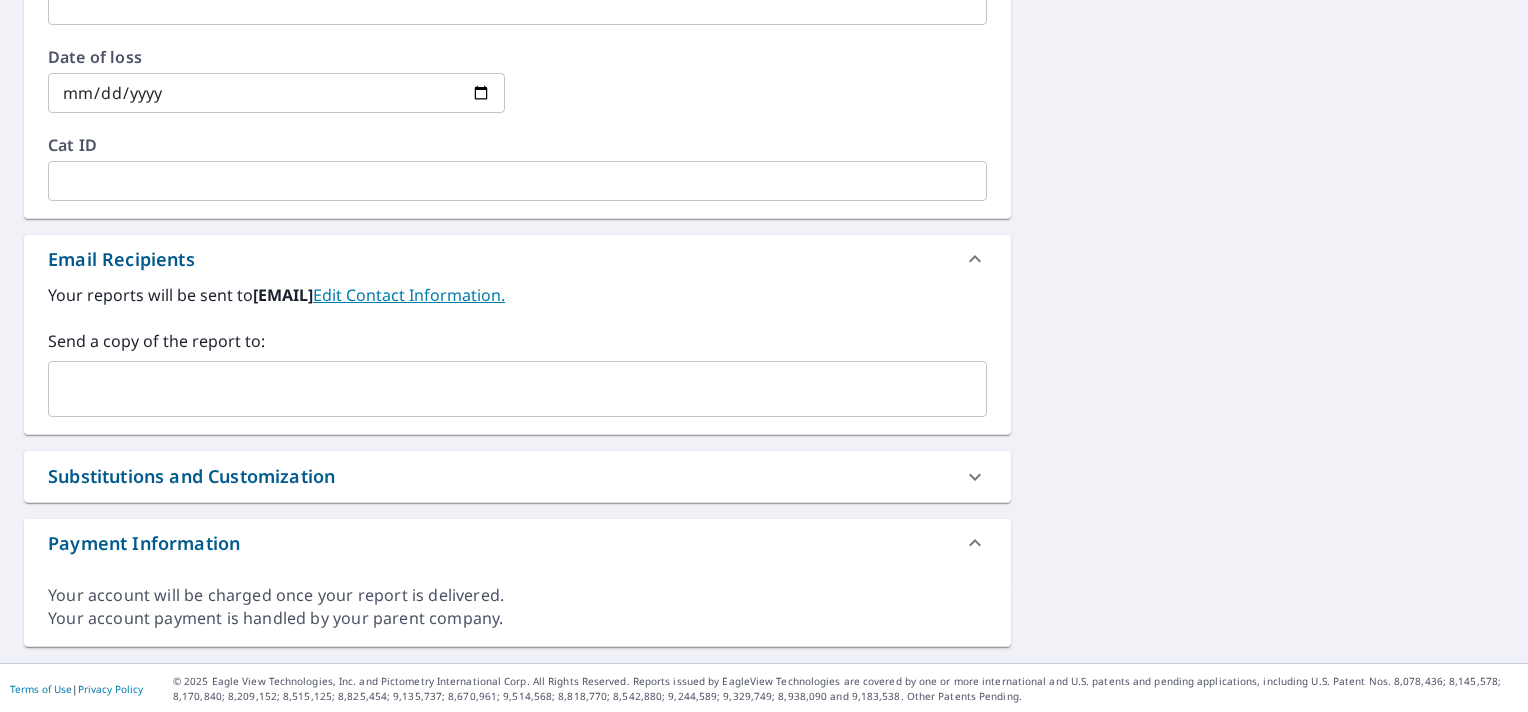 click at bounding box center (502, 389) 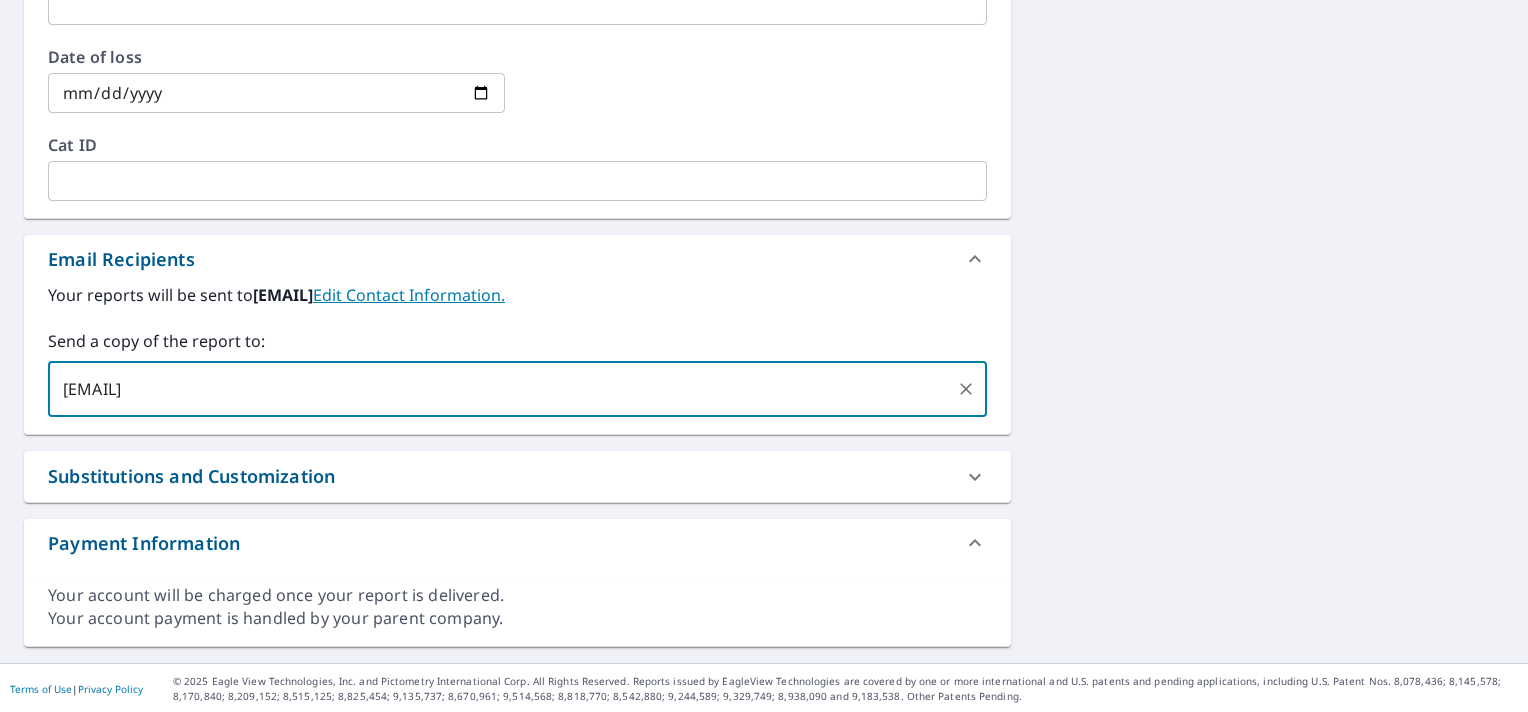 type on "[EMAIL]" 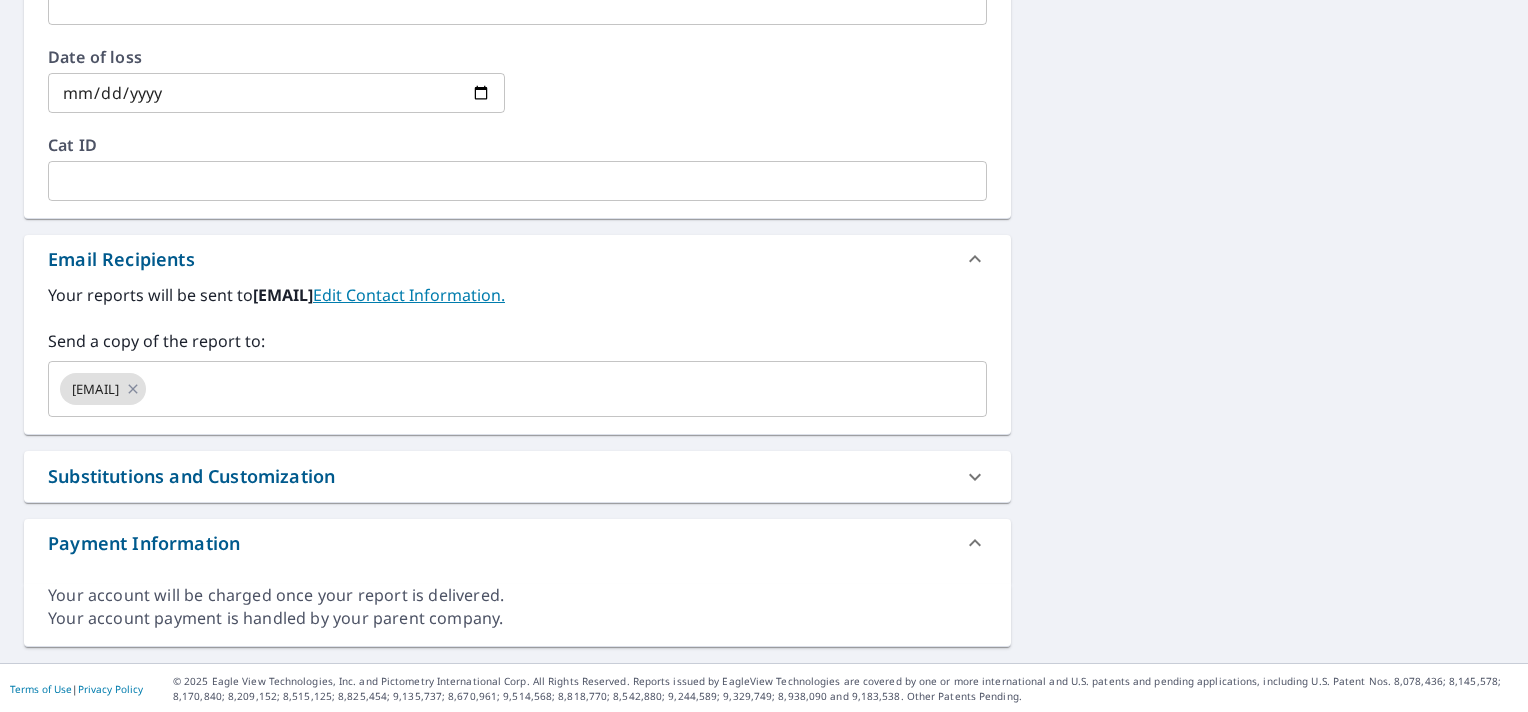 click on "[NUMBER] [FIRST] Ave [CITY], [STATE], [POSTAL_CODE] Aerial Road A standard road map Aerial A detailed look from above Labels Labels 25 feet 10 m © 2025 TomTom, © Vexcel Imaging, © 2025 Microsoft Corporation,  © OpenStreetMap Terms PROPERTY TYPE Residential BUILDING ID [NUMBER] [FIRST] Ave, [CITY], [STATE], [POSTAL_CODE] Changes to structures in last 4 years ( renovations, additions, etc. ) Include Special Instructions x ​ Claim Information Claim number ​ Claim information ​ PO number   * ​ Date of loss ​ Cat ID ​ Email Recipients Your reports will be sent to  [EMAIL].  Edit Contact Information. Send a copy of the report to: [EMAIL] ​ Substitutions and Customization Roof measurement report substitutions If a Premium Report is unavailable send me an Extended Coverage 3D Report: Yes No Ask If an Extended Coverage 3D Report is unavailable send me an Extended Coverage 2D Report: Yes No Ask If a Residential/Multi-Family Report is unavailable send me a Commercial Report: Yes No Ask DXF RXF XML" at bounding box center (764, -71) 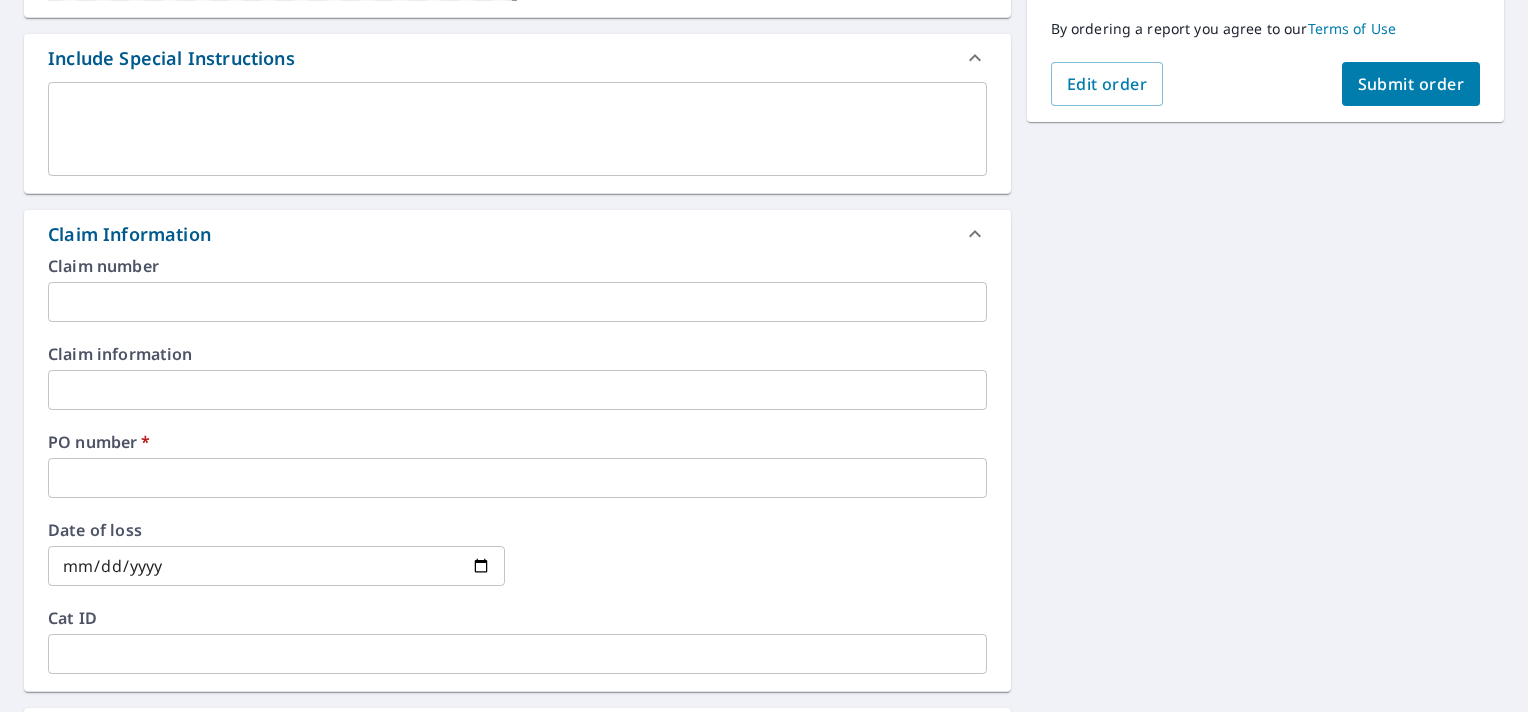 scroll, scrollTop: 600, scrollLeft: 0, axis: vertical 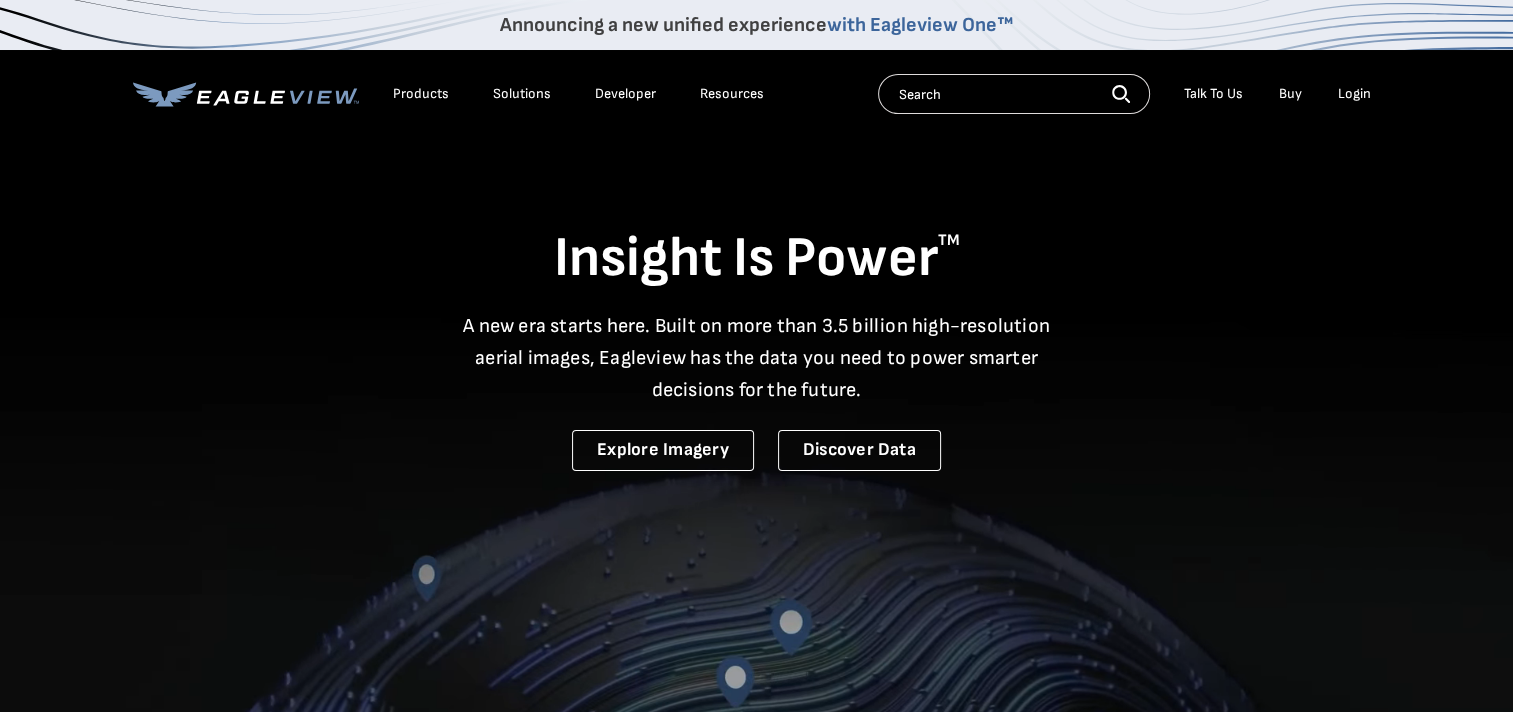 click on "Login" at bounding box center (1354, 94) 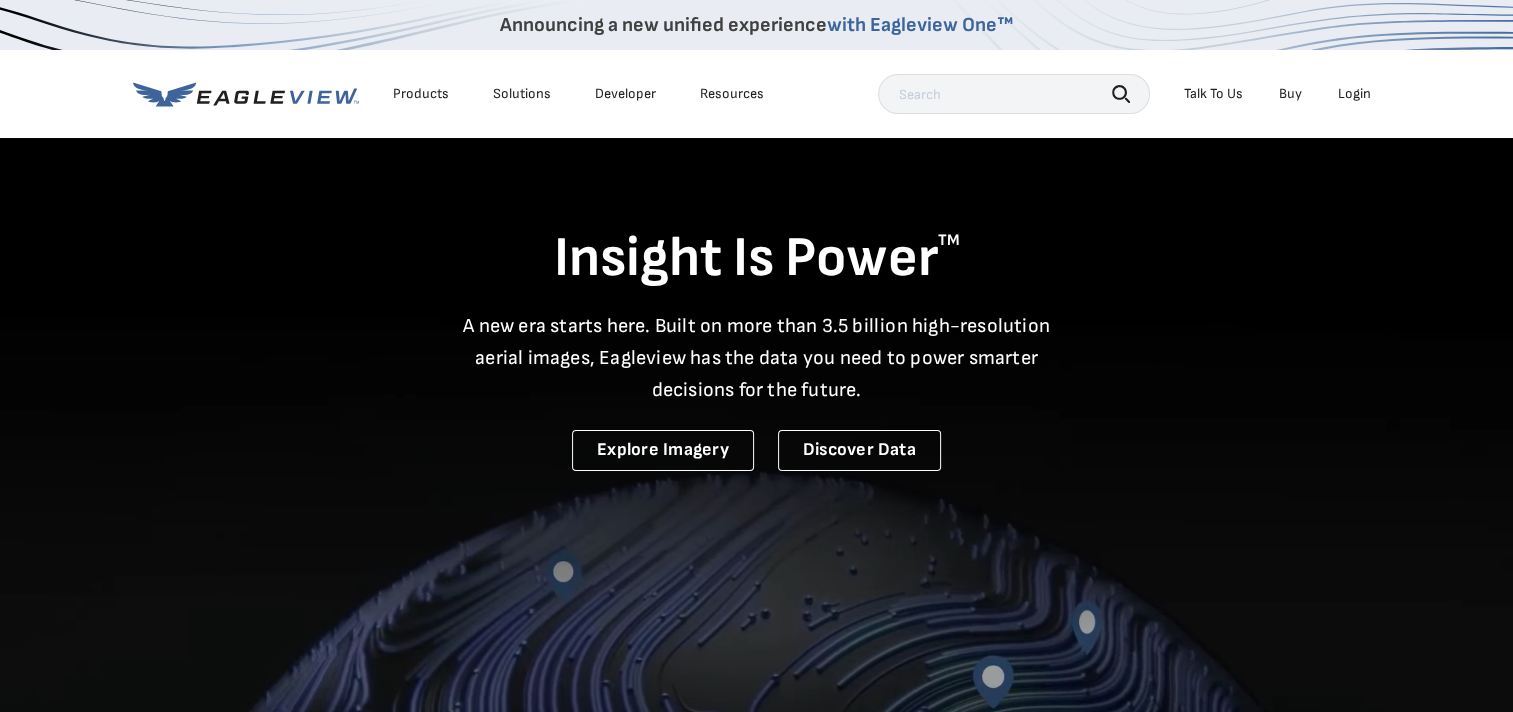 click on "Login" at bounding box center [1354, 94] 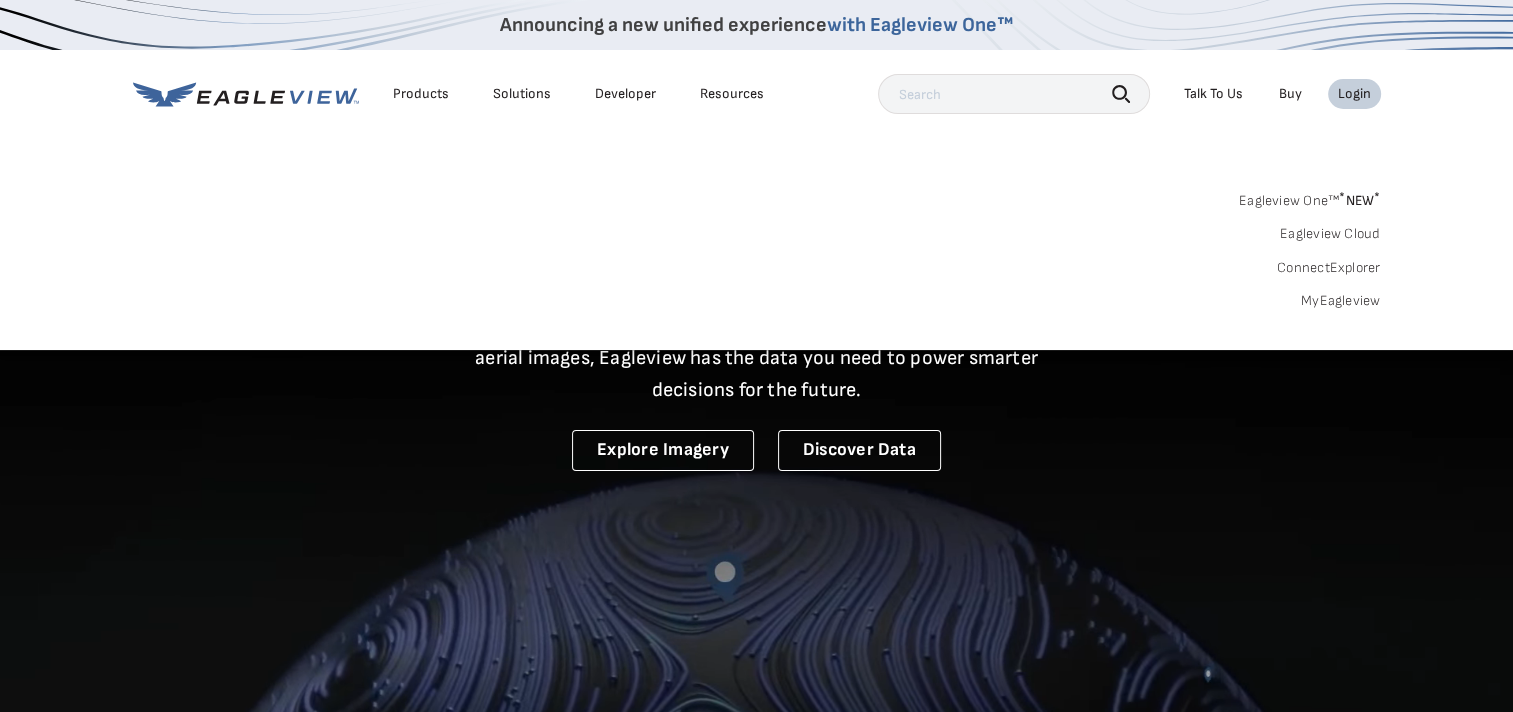 click on "MyEagleview" at bounding box center (1341, 301) 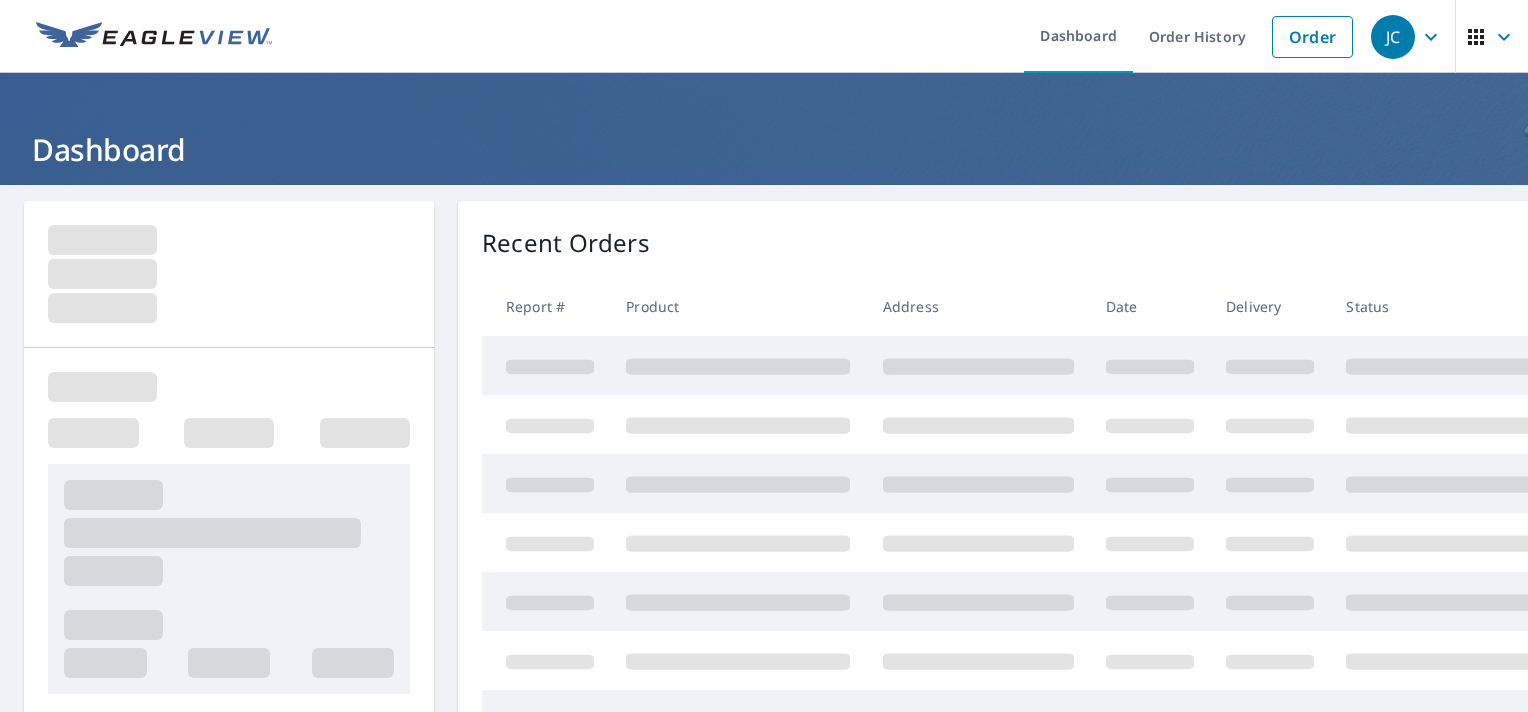 scroll, scrollTop: 0, scrollLeft: 0, axis: both 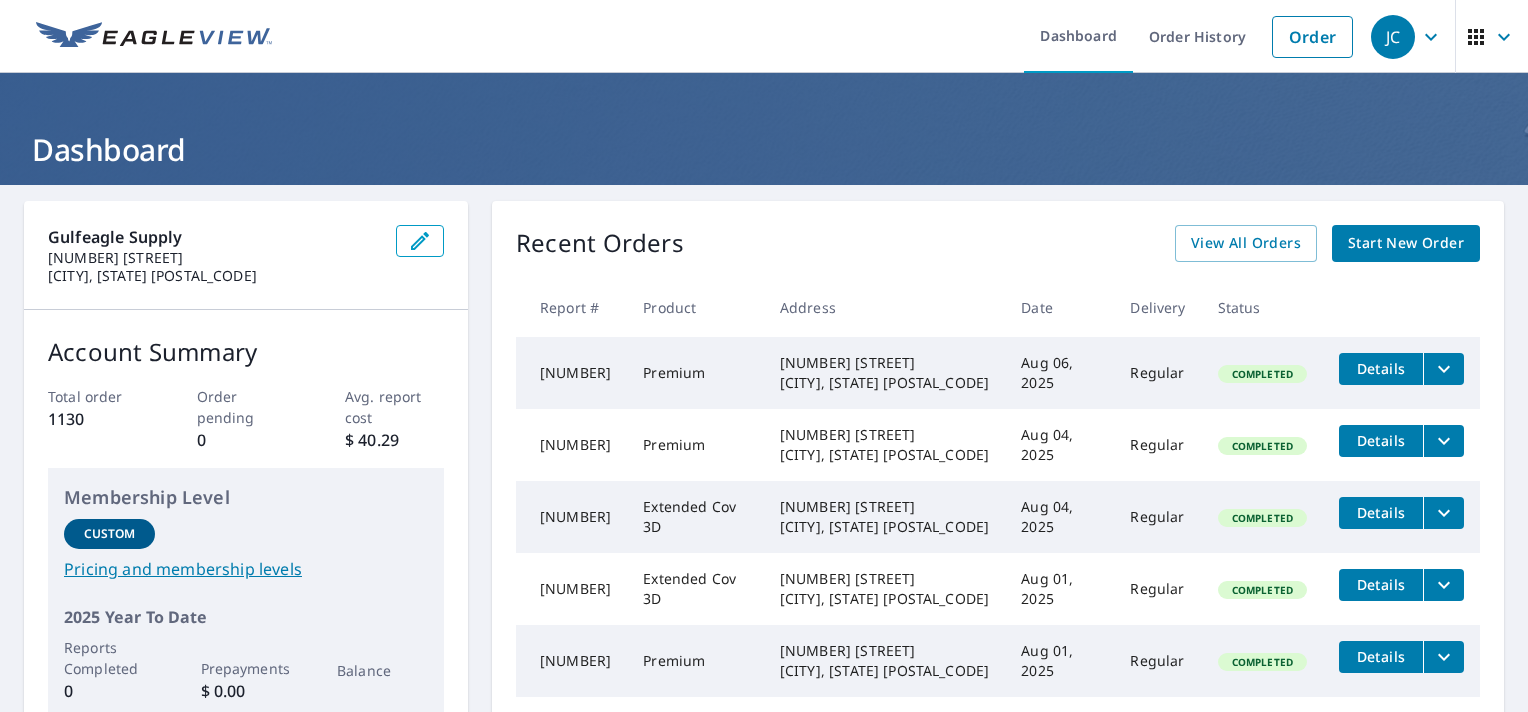 drag, startPoint x: 1291, startPoint y: 35, endPoint x: 965, endPoint y: 31, distance: 326.02454 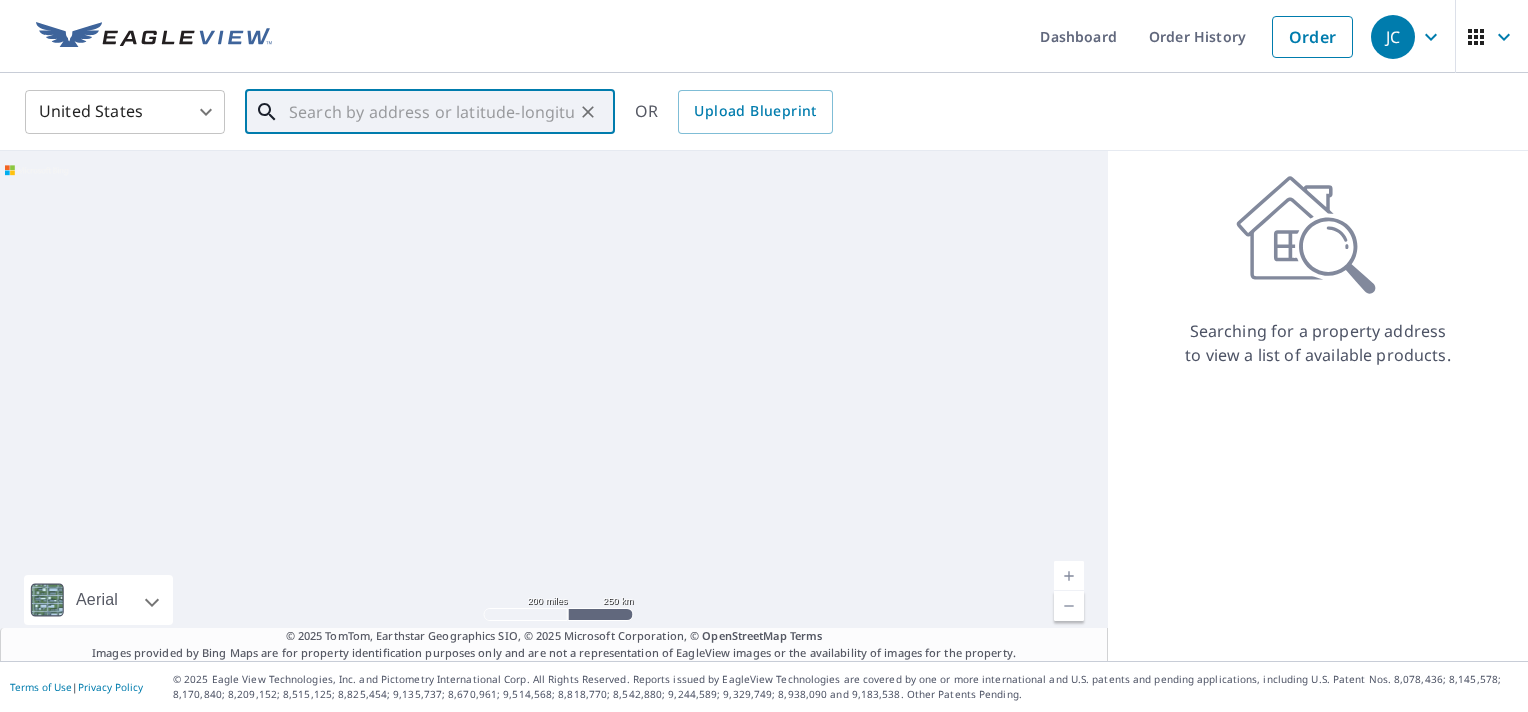 click at bounding box center [431, 112] 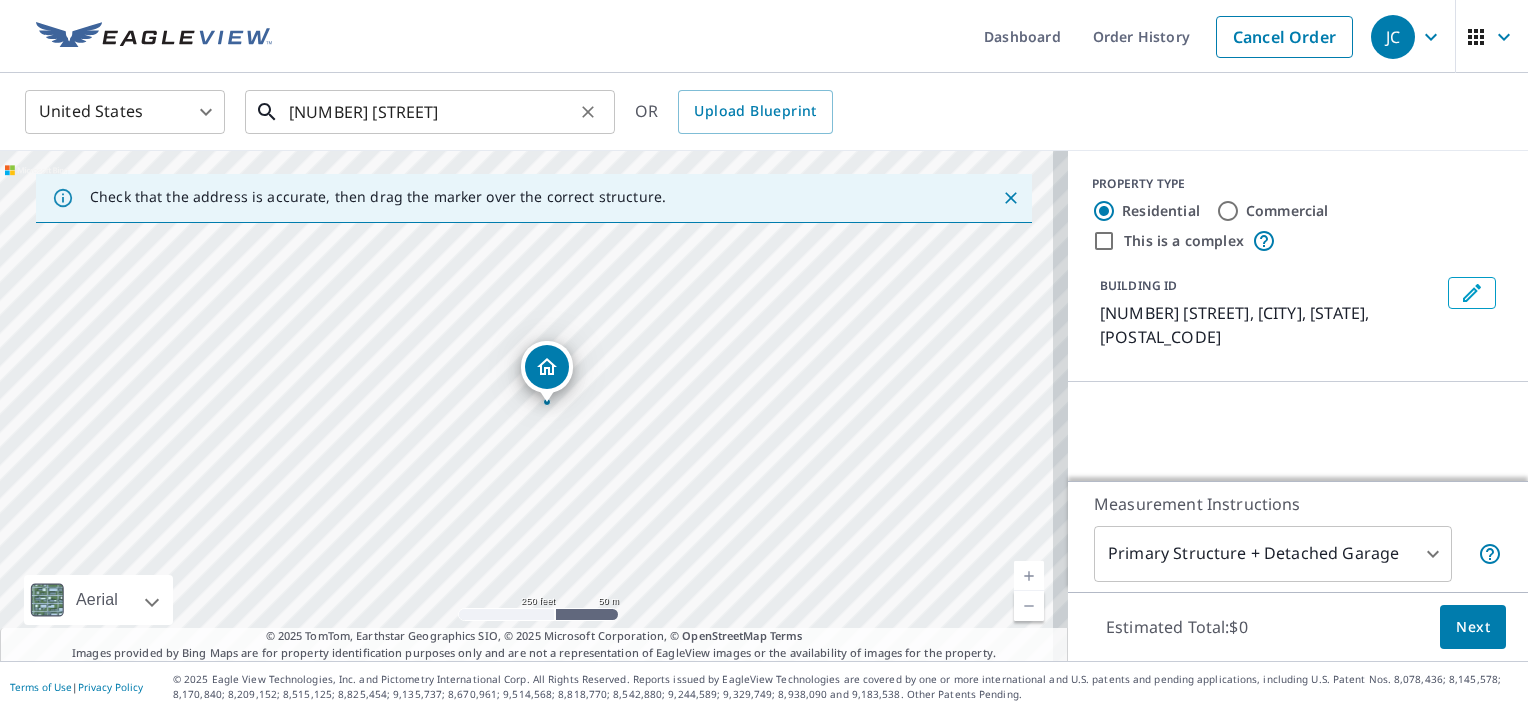 click on "[NUMBER] [STREET]" at bounding box center [431, 112] 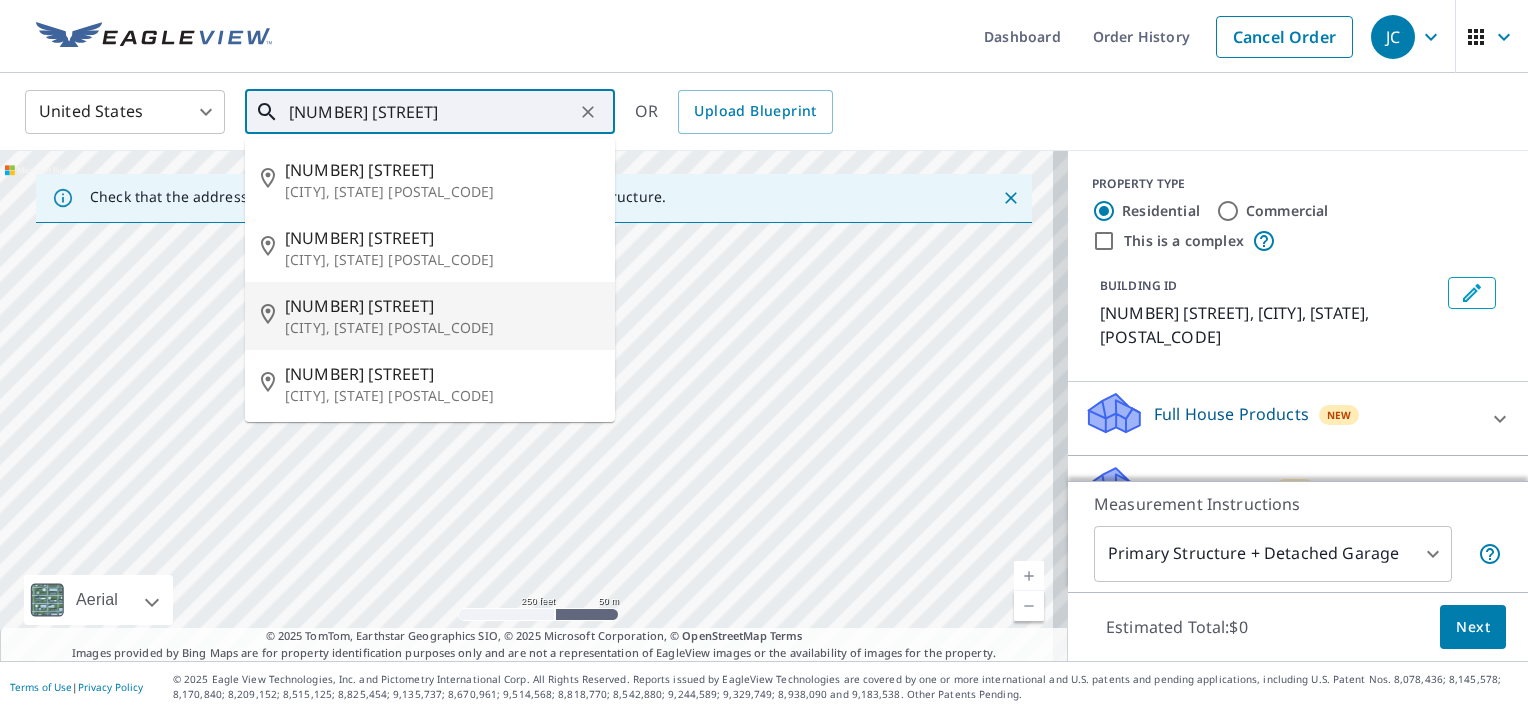click on "[NUMBER] [STREET]" at bounding box center [442, 306] 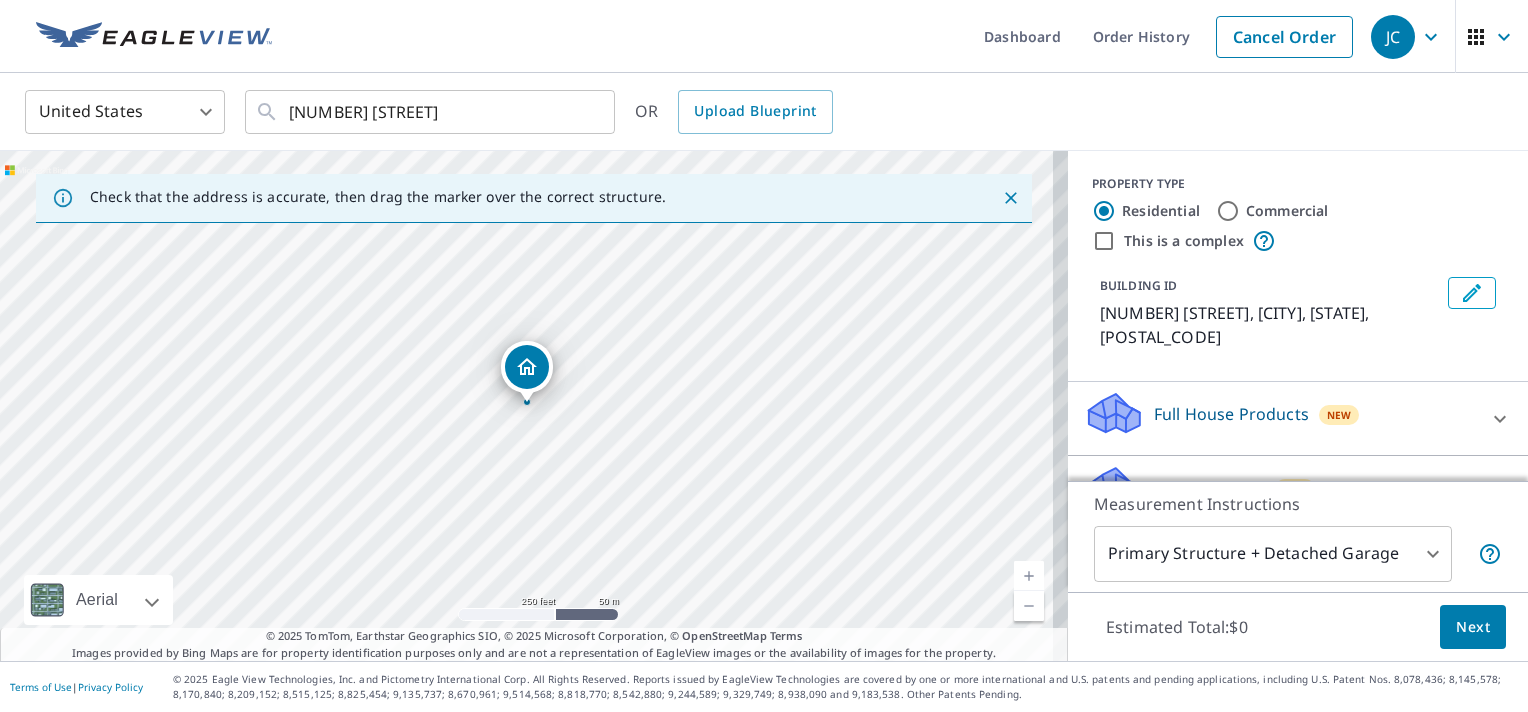 type on "[NUMBER] [STREET] [CITY], [STATE] [POSTAL_CODE]" 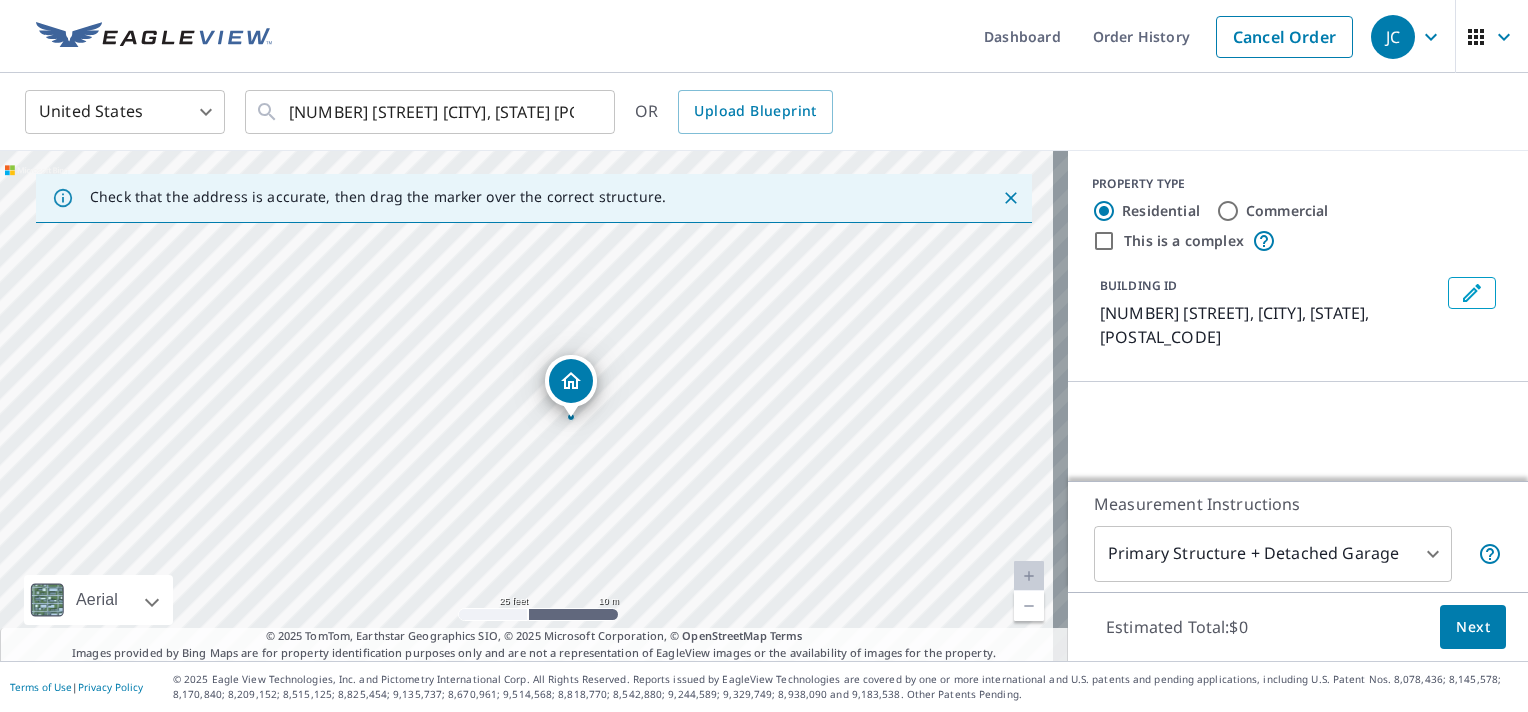 click on "[NUMBER] [STREET] [CITY], [STATE] [POSTAL_CODE]" at bounding box center [534, 406] 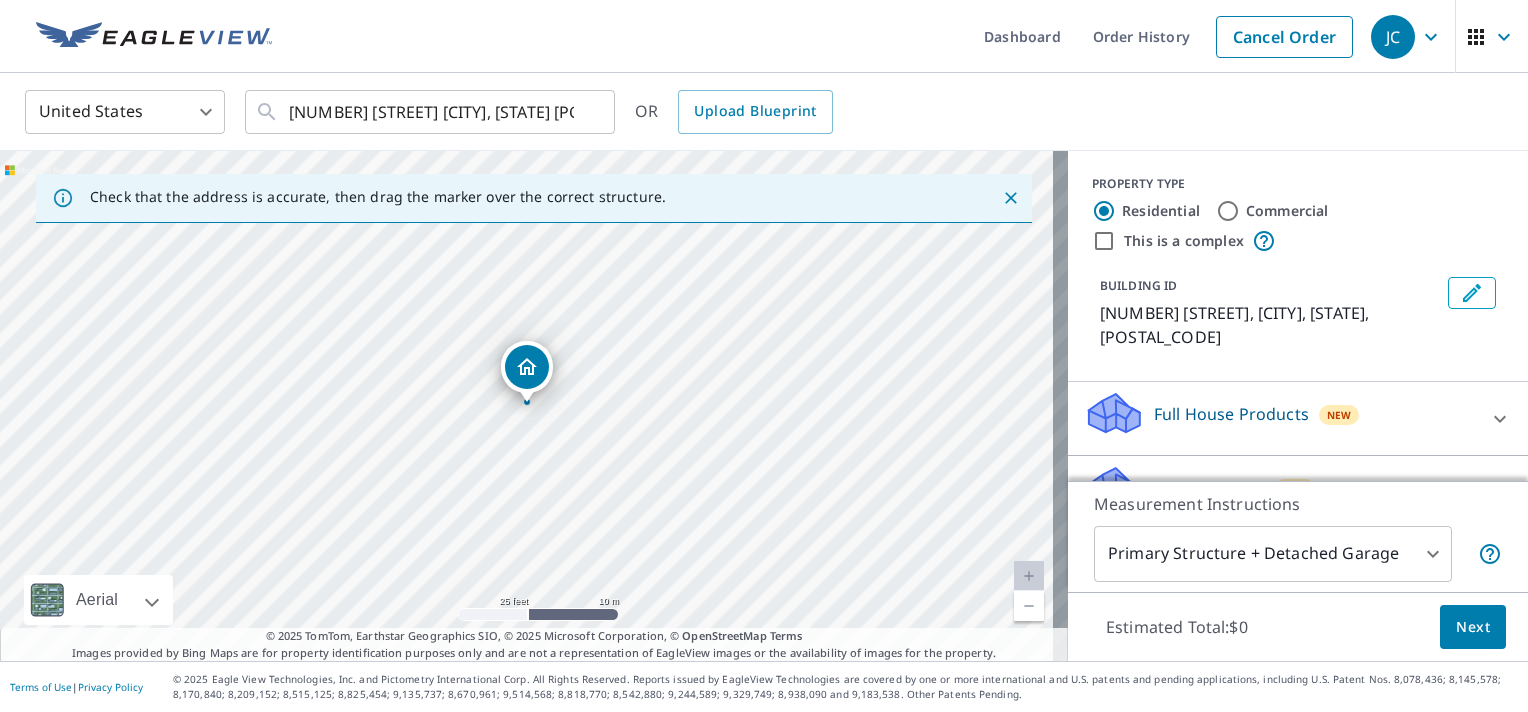 click at bounding box center (527, 392) 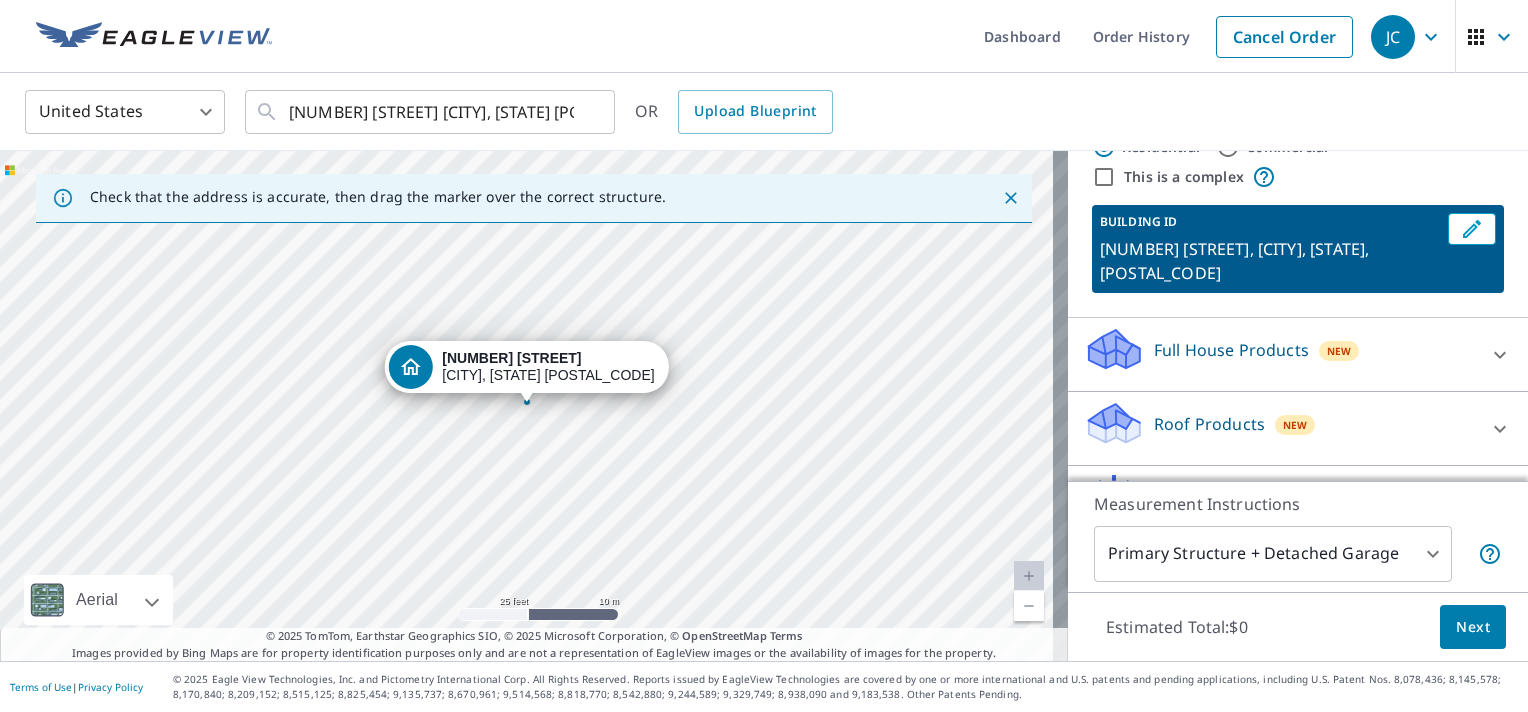 scroll, scrollTop: 100, scrollLeft: 0, axis: vertical 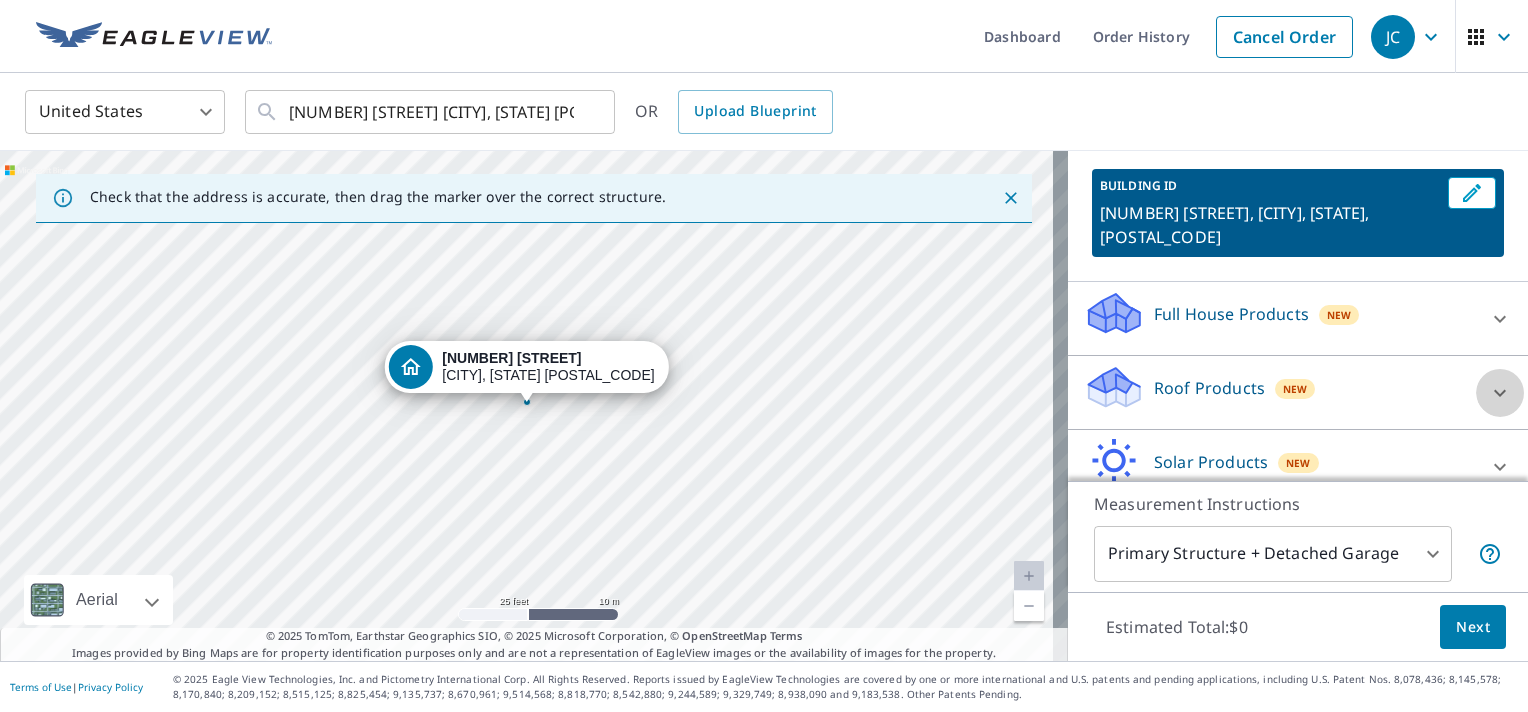 click 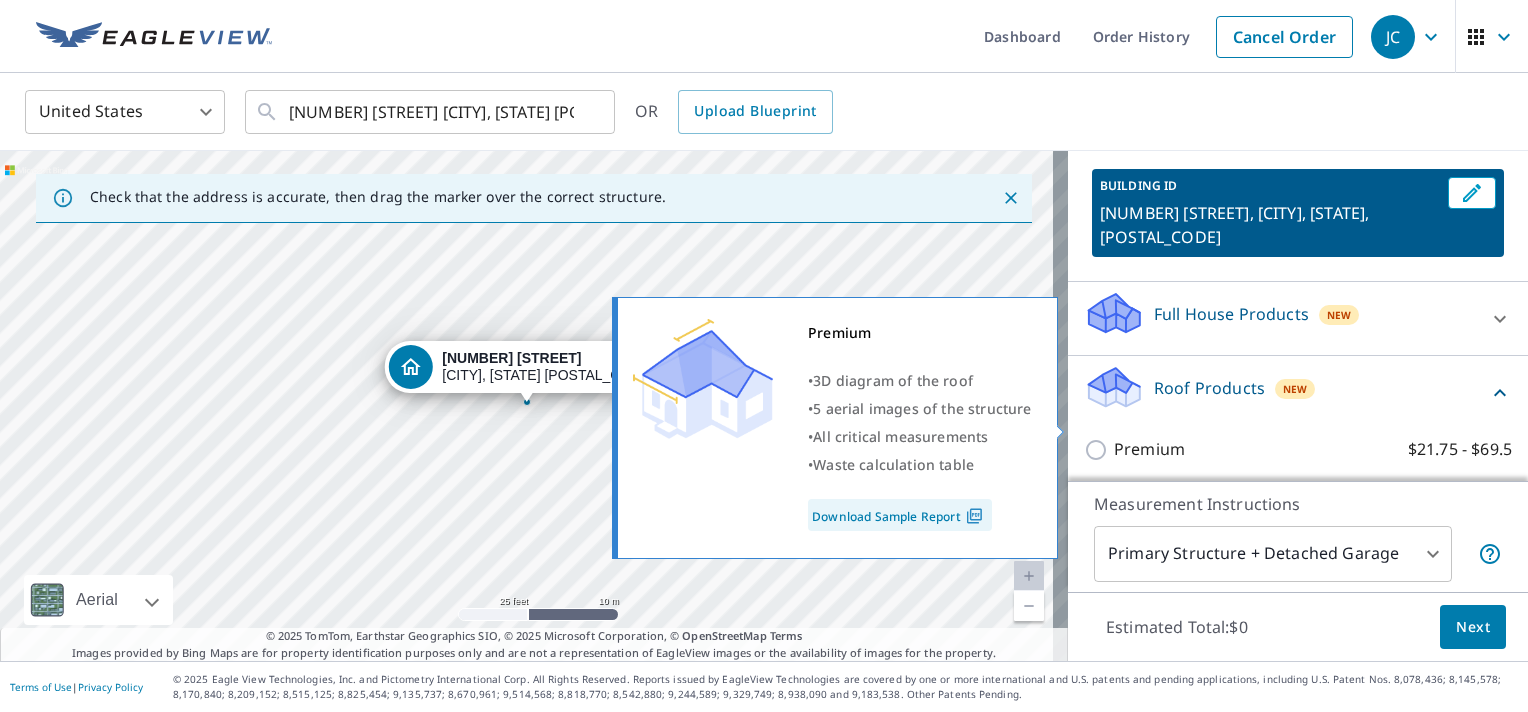 click on "Premium $21.75 - $69.5" at bounding box center (1099, 450) 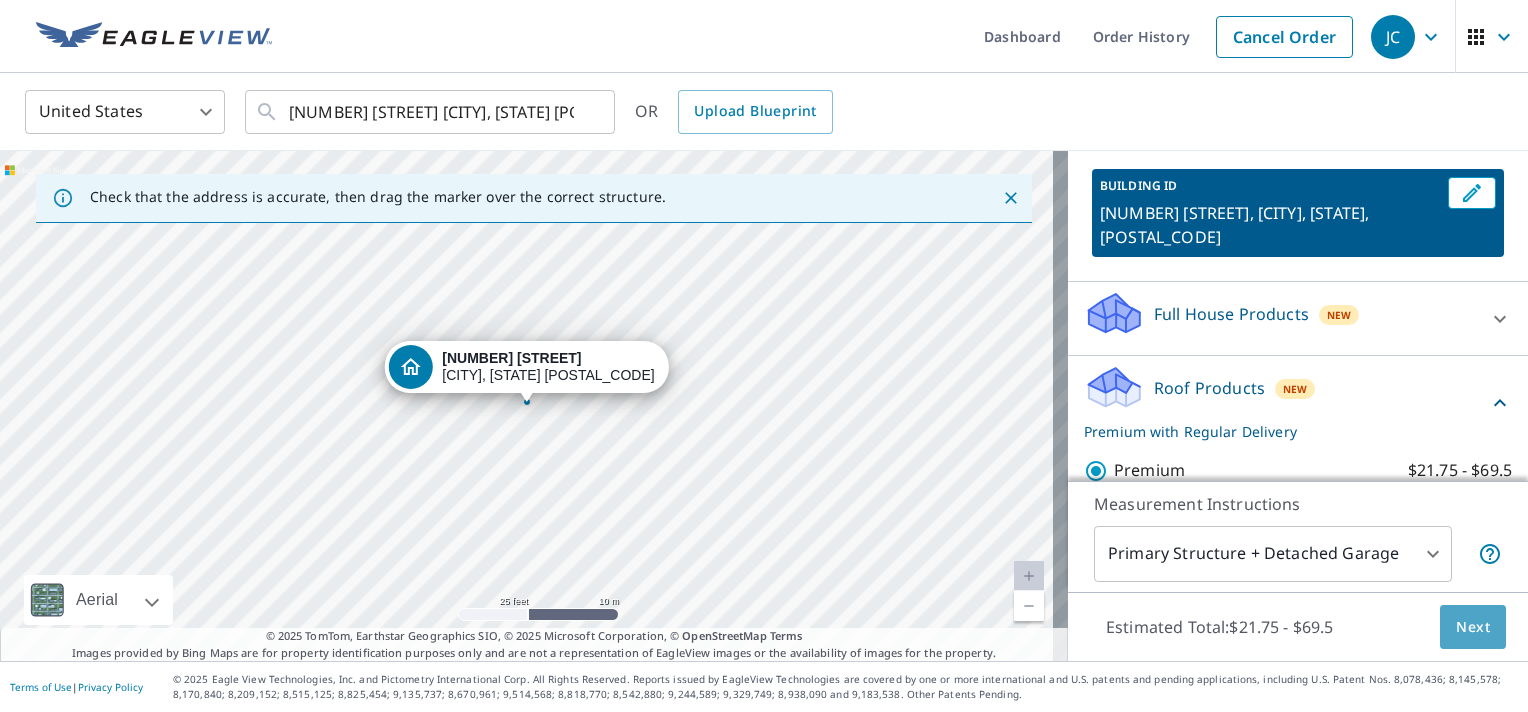 click on "Next" at bounding box center (1473, 627) 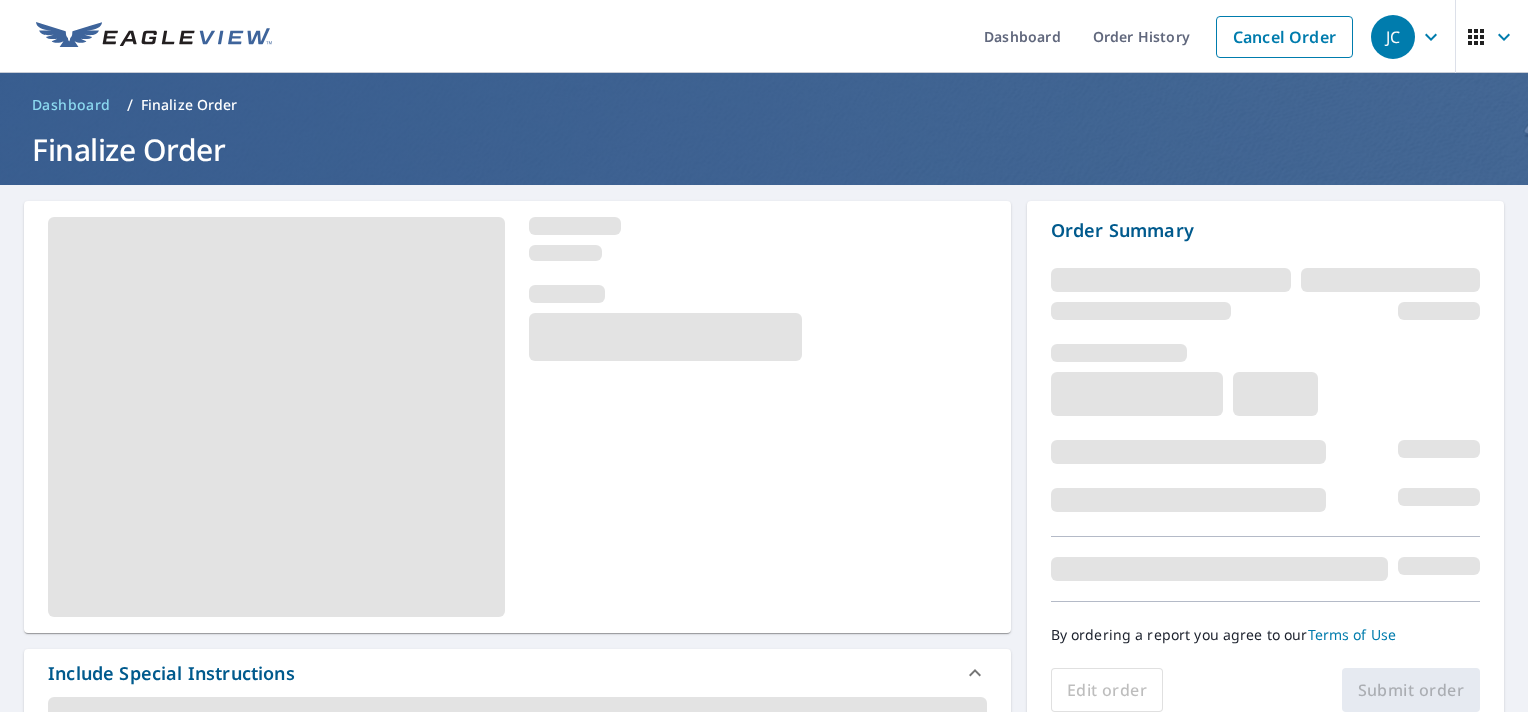 scroll, scrollTop: 500, scrollLeft: 0, axis: vertical 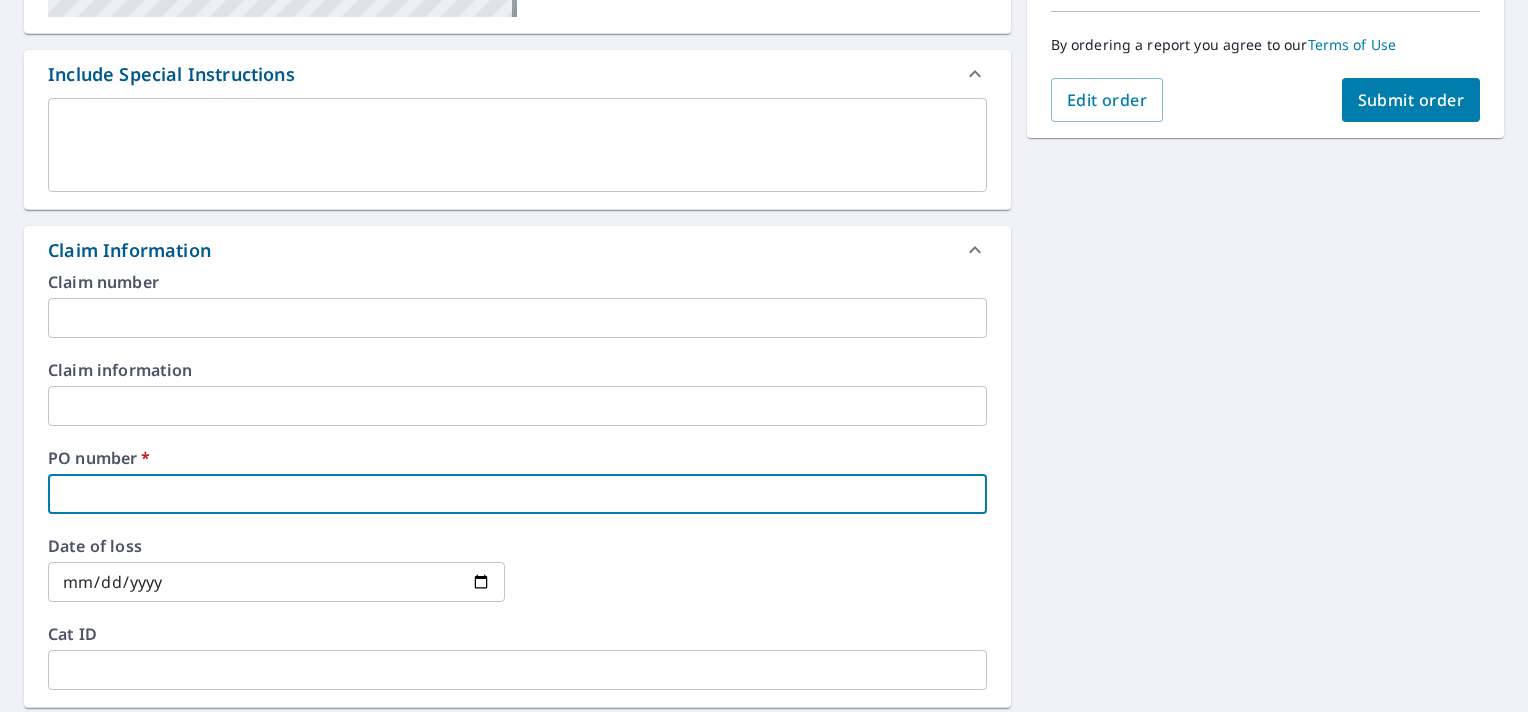 click at bounding box center [517, 494] 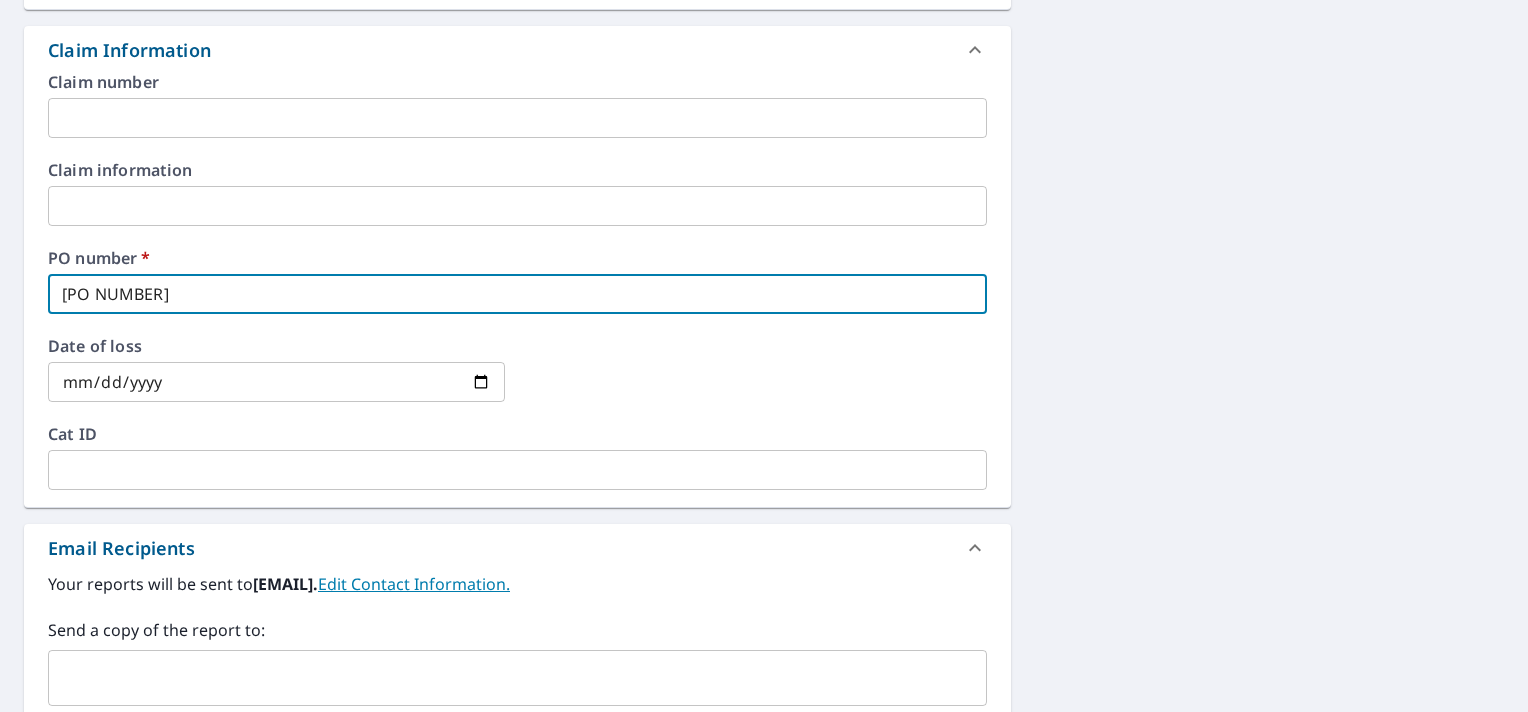 scroll, scrollTop: 989, scrollLeft: 0, axis: vertical 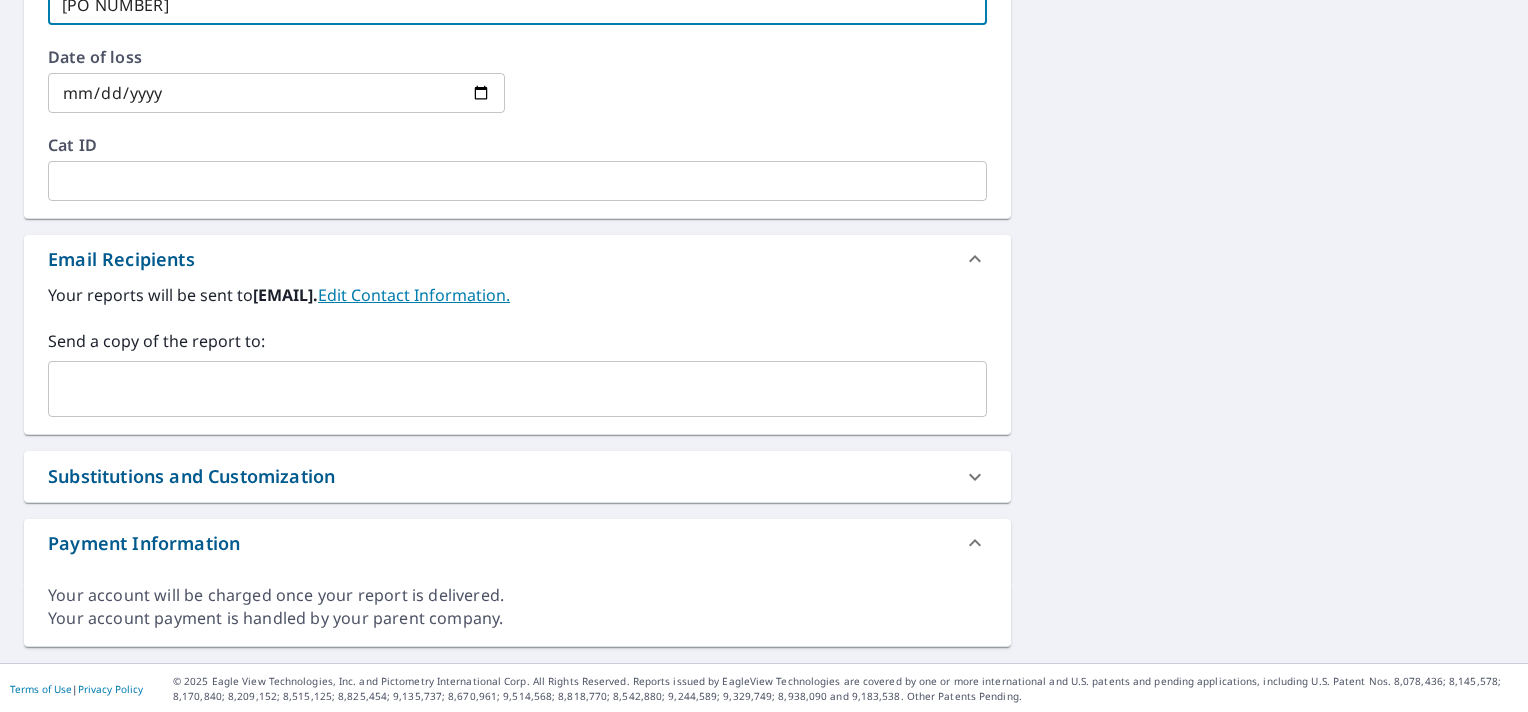 type on "[PO NUMBER]" 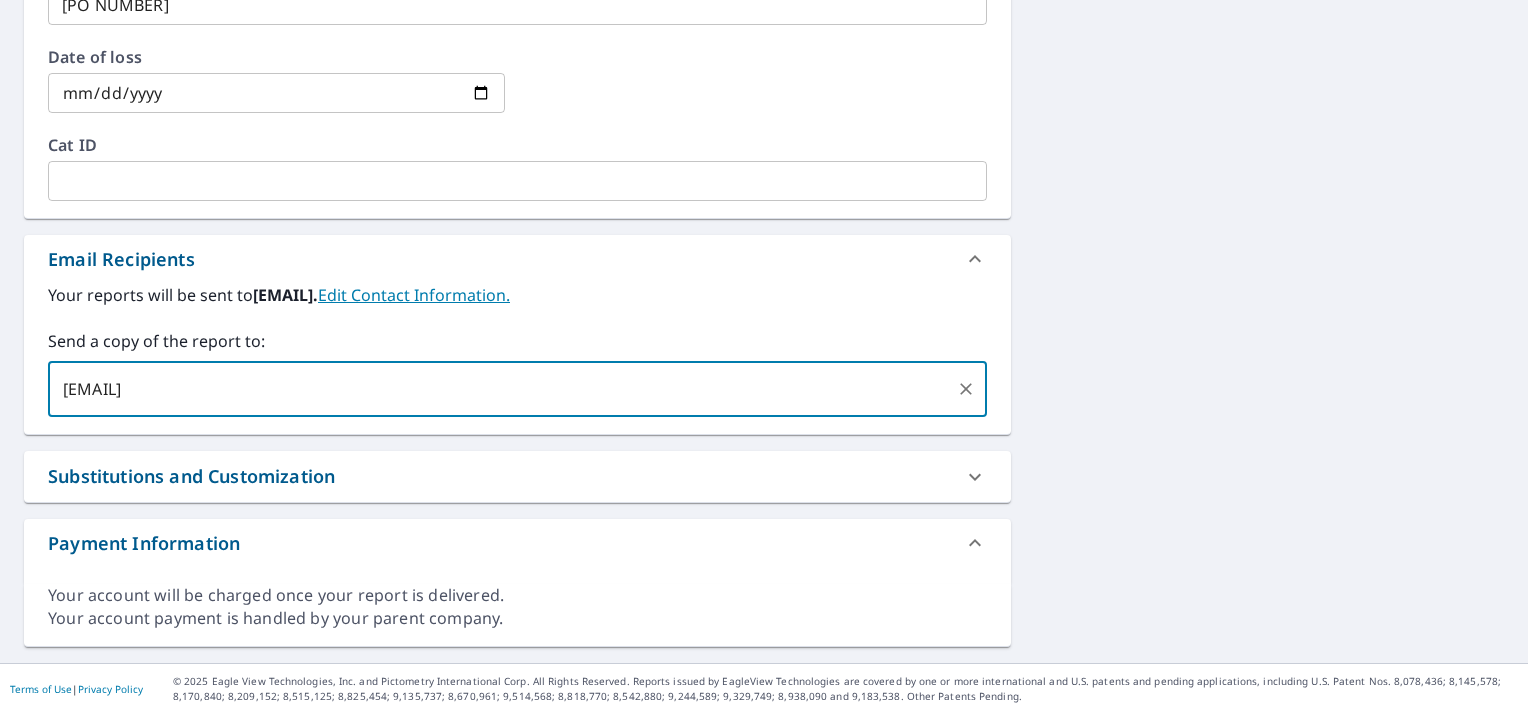 click on "[EMAIL] ​" at bounding box center [517, 389] 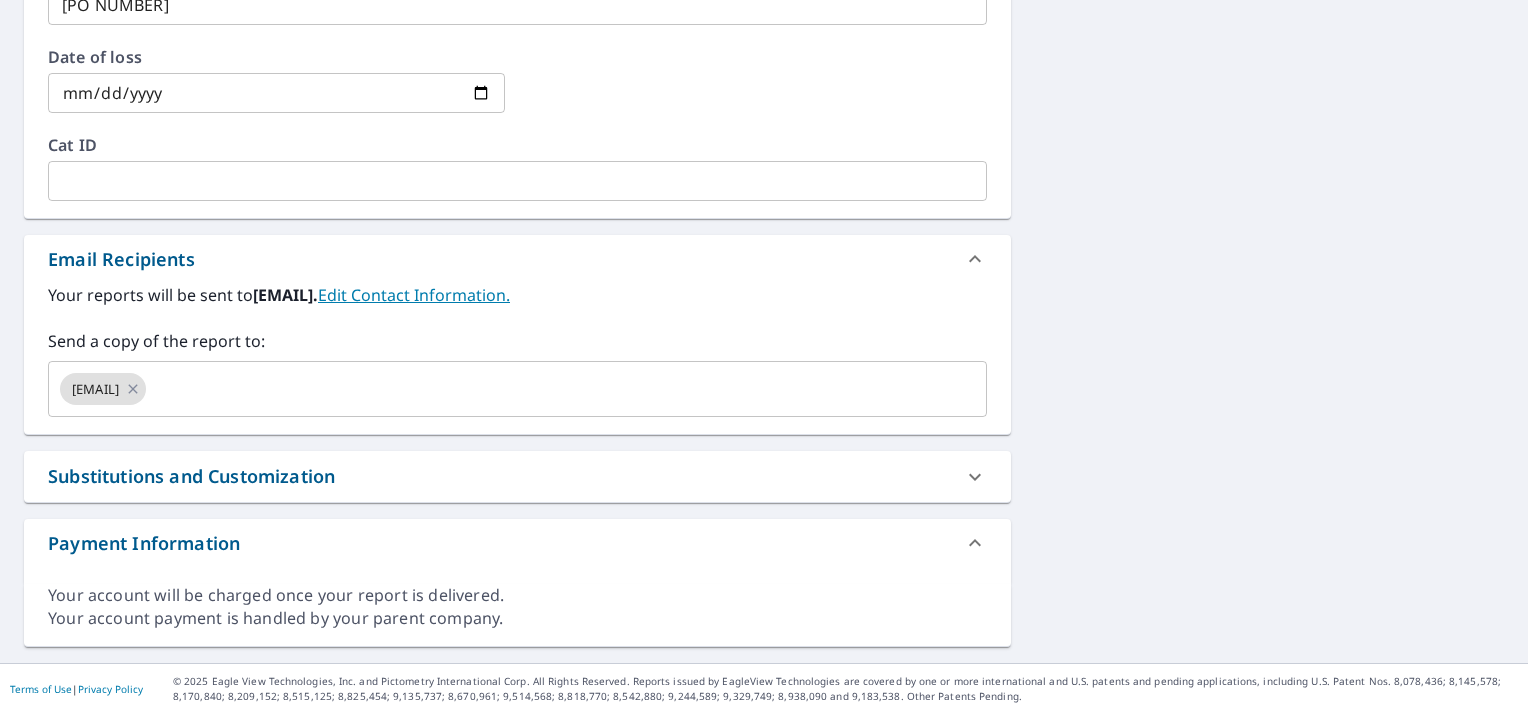 click on "[NUMBER] [STREET], [CITY], [STATE] [POSTAL_CODE] Aerial Road A standard road map Aerial A detailed look from above Labels Labels 250 feet 50 m © 2025 TomTom, © Vexcel Imaging, © 2025 Microsoft Corporation,  © OpenStreetMap Terms PROPERTY TYPE Residential BUILDING ID 7 Andrew Ave, Fairhaven, MA, 02719 Changes to structures in last 4 years ( renovations, additions, etc. ) Include Special Instructions x ​ Claim Information Claim number ​ Claim information ​ PO number   * [PO NUMBER] ​ Date of loss ​ Cat ID ​ Email Recipients Your reports will be sent to  [EMAIL].  Edit Contact Information. Send a copy of the report to: [EMAIL] ​ Substitutions and Customization Roof measurement report substitutions If a Premium Report is unavailable send me an Extended Coverage 3D Report: Yes No Ask If an Extended Coverage 3D Report is unavailable send me an Extended Coverage 2D Report: Yes No Ask If a Residential/Multi-Family Report is unavailable send me a Commercial Report: Yes No Ask" at bounding box center [764, -71] 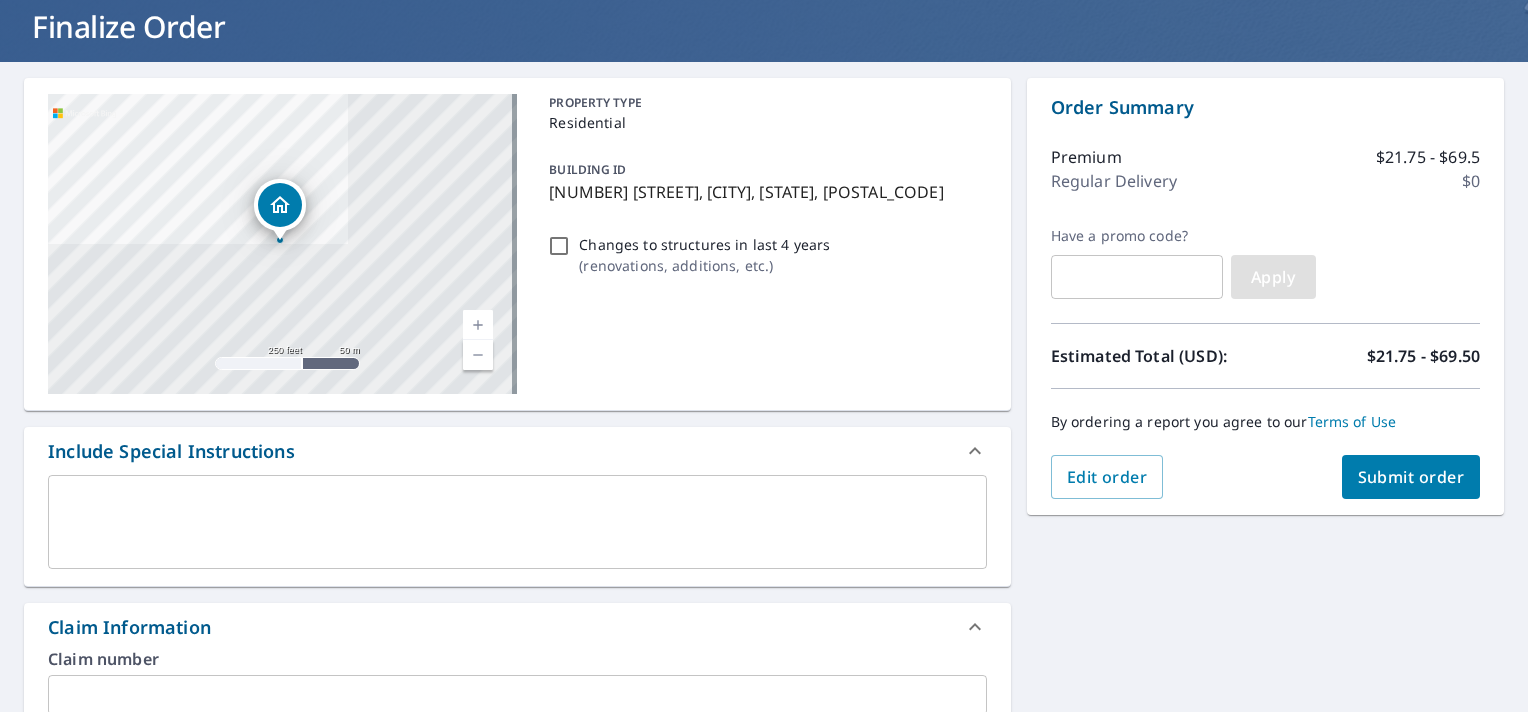 scroll, scrollTop: 0, scrollLeft: 0, axis: both 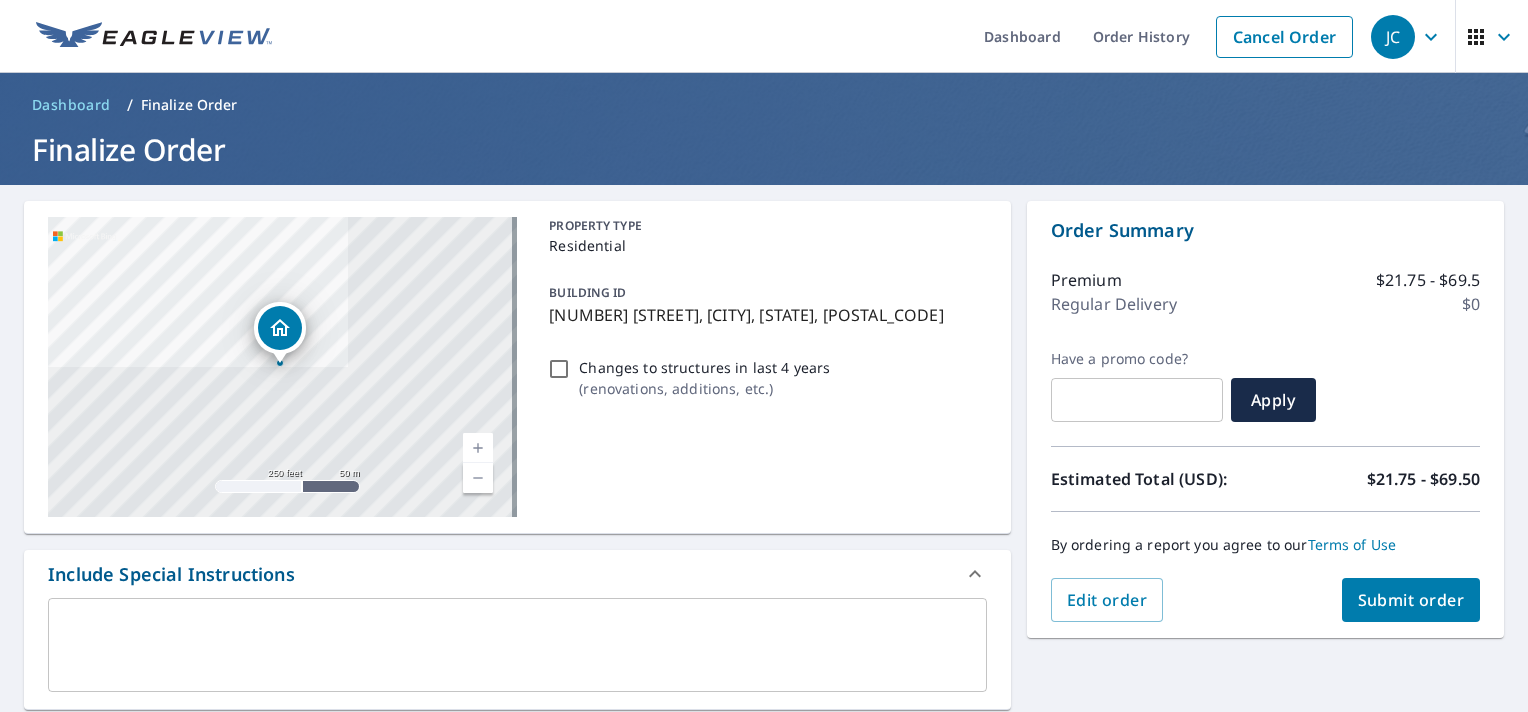 click on "Submit order" at bounding box center [1411, 600] 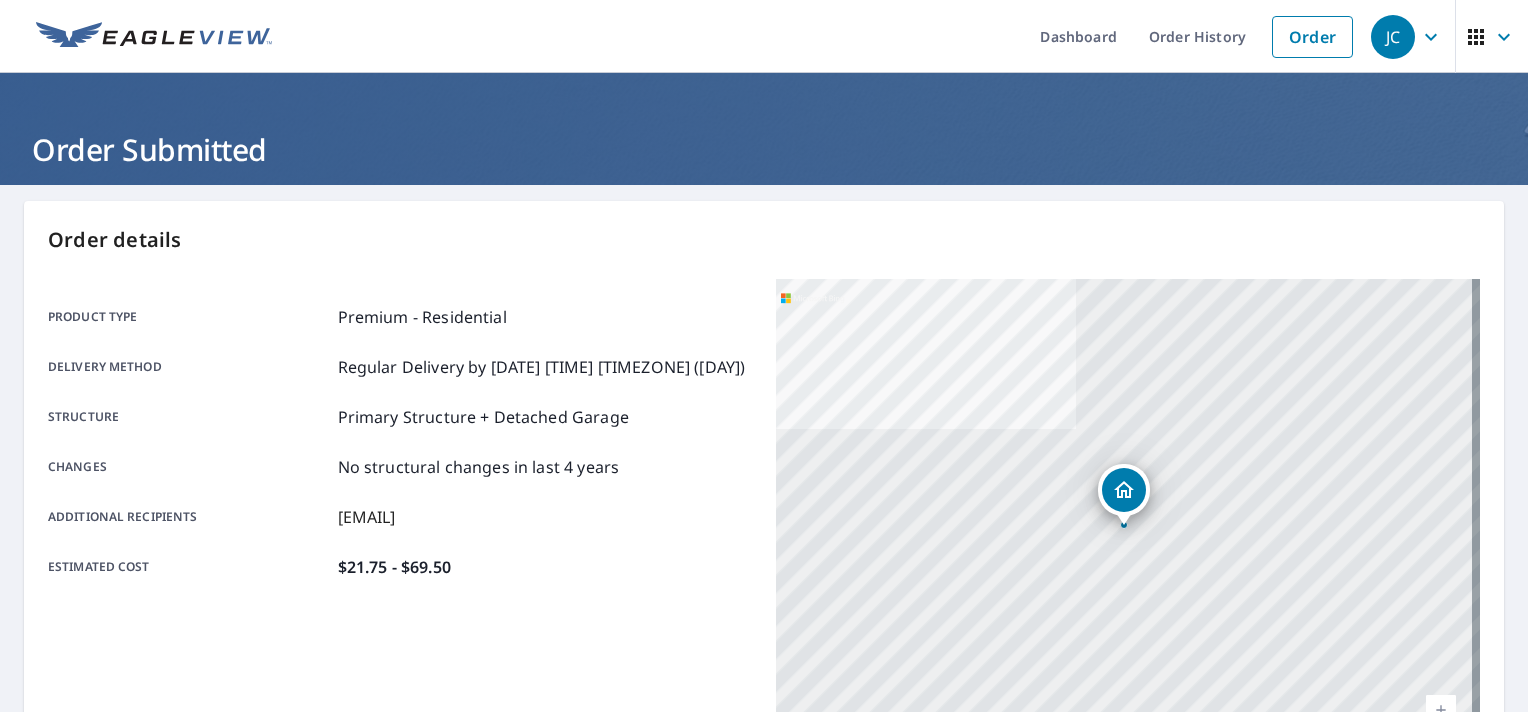 scroll, scrollTop: 200, scrollLeft: 0, axis: vertical 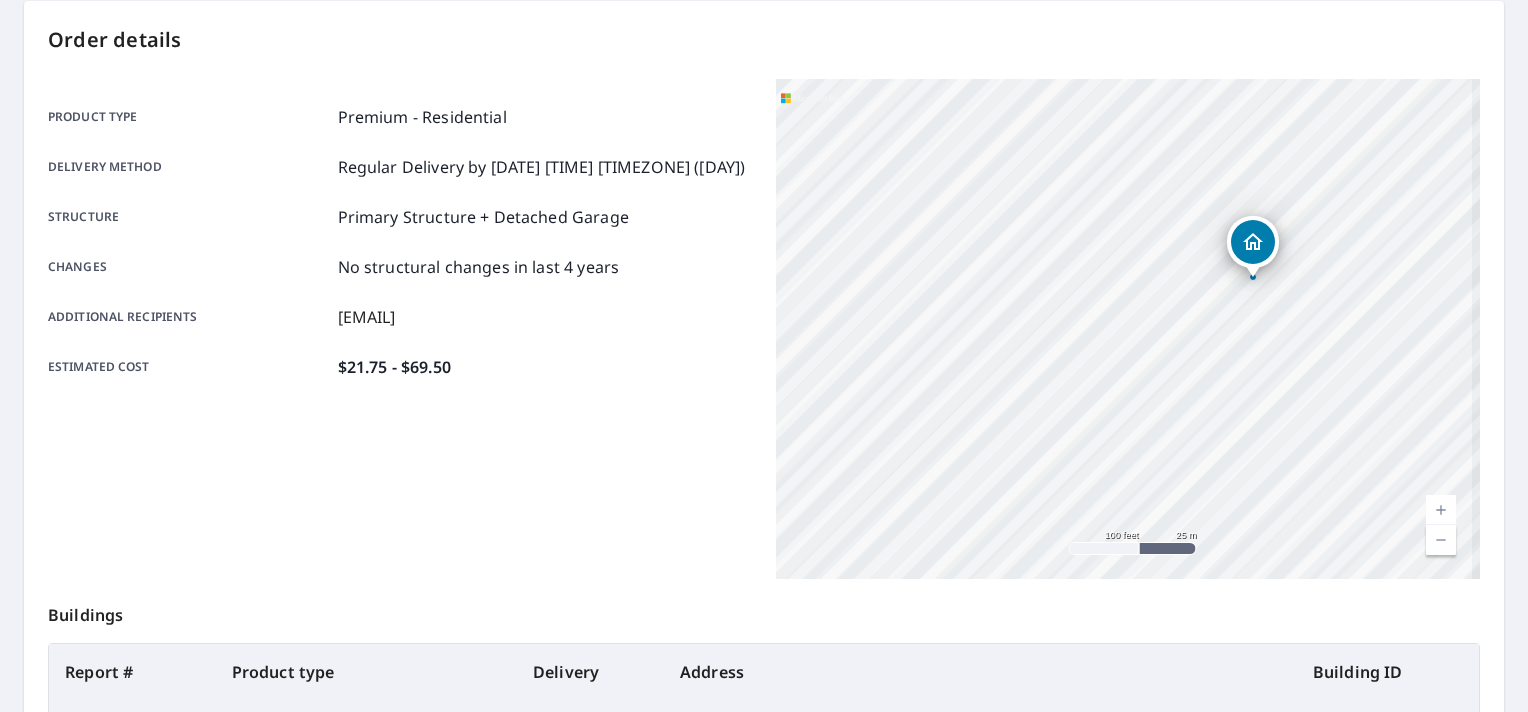 click on "[NUMBER] [STREET] [CITY], [STATE] [POSTAL_CODE]" at bounding box center [1128, 329] 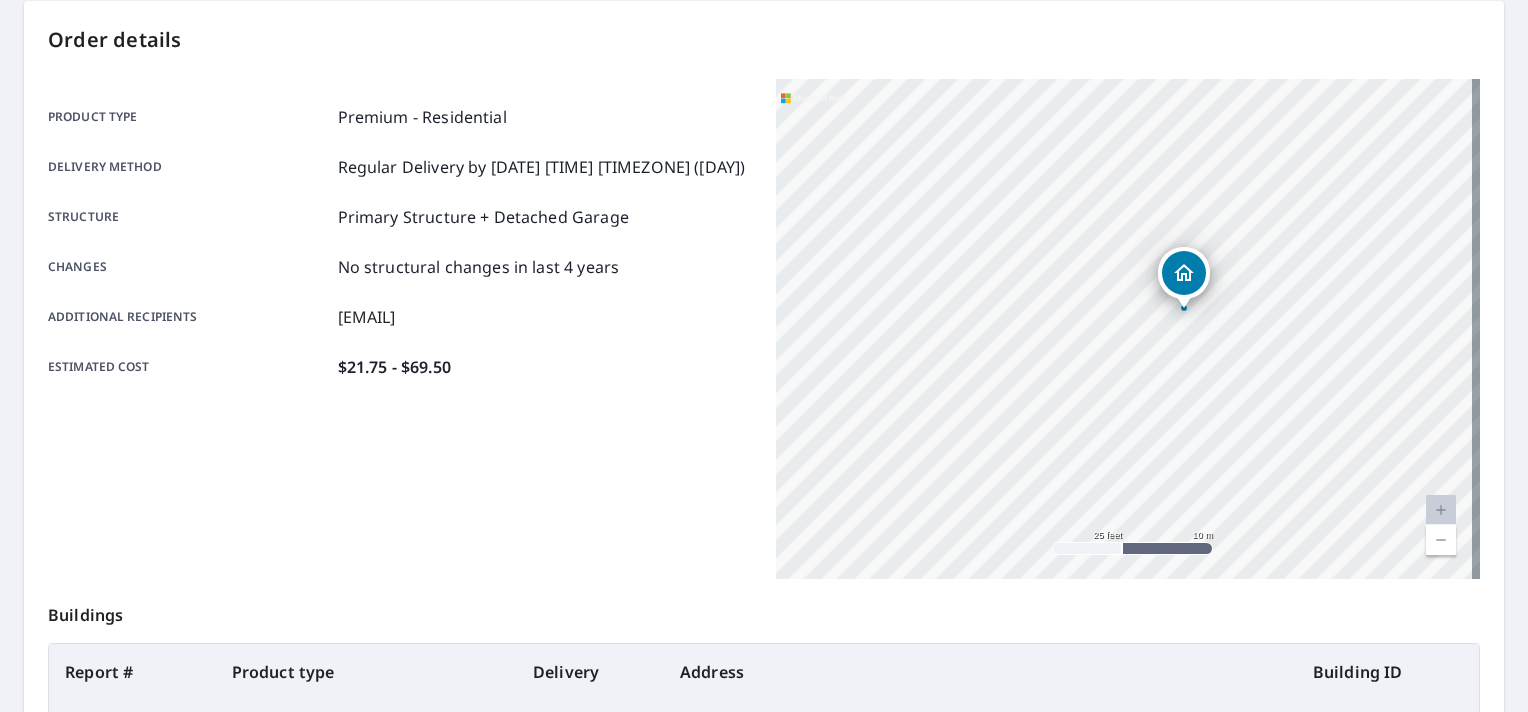 click on "[NUMBER] [STREET] [CITY], [STATE] [POSTAL_CODE]" at bounding box center [1128, 329] 